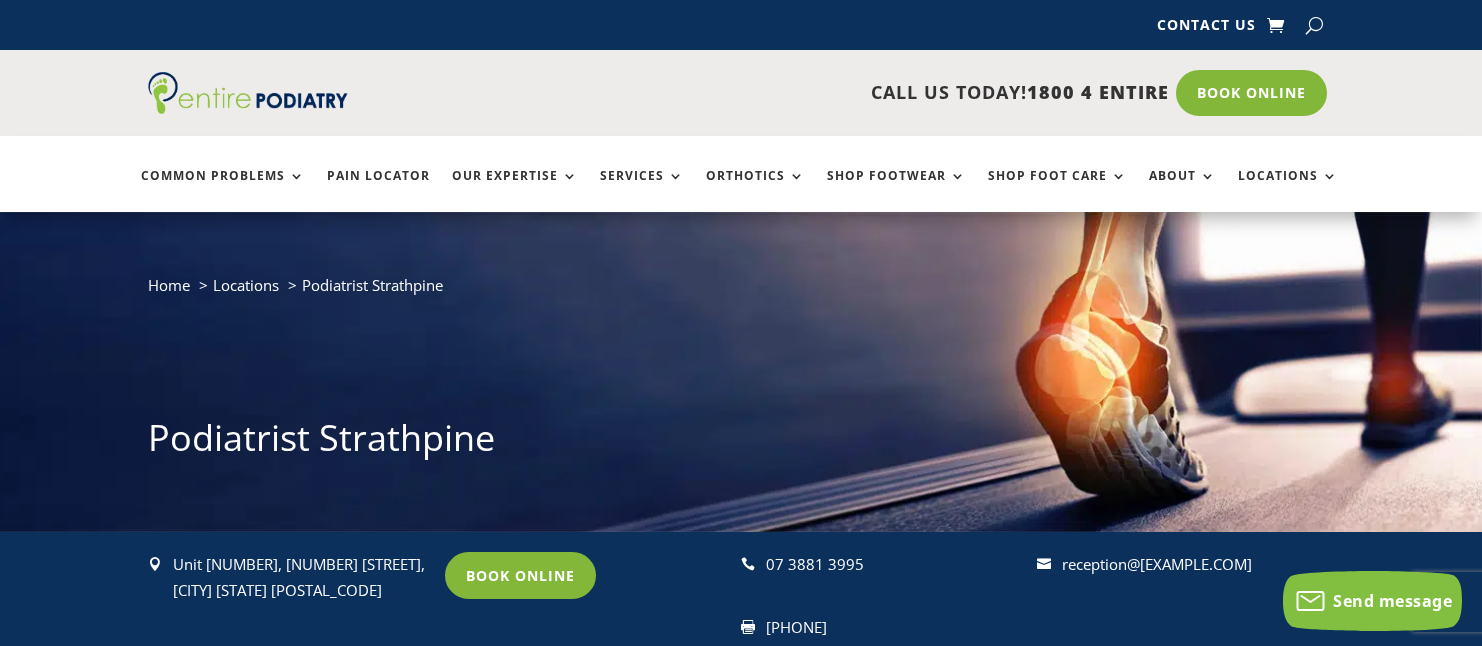 scroll, scrollTop: 0, scrollLeft: 0, axis: both 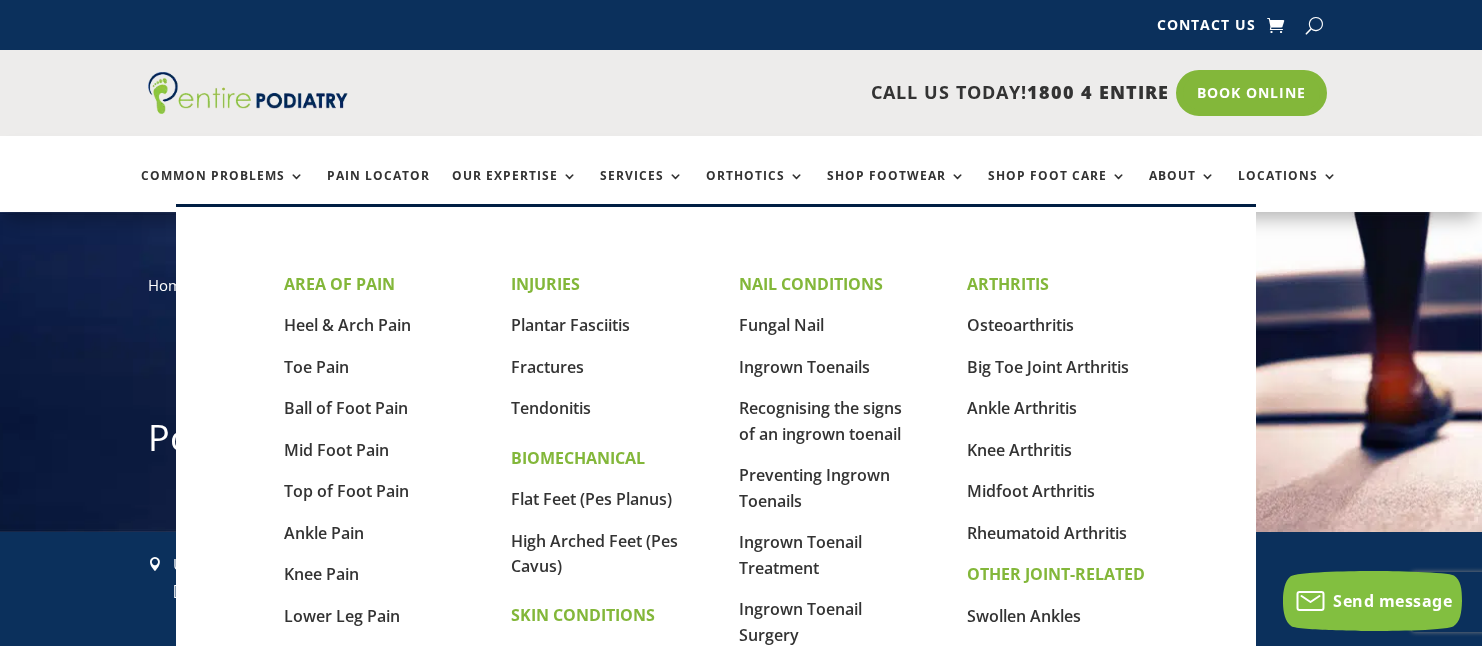 click on "Fungal Nail" at bounding box center [829, 334] 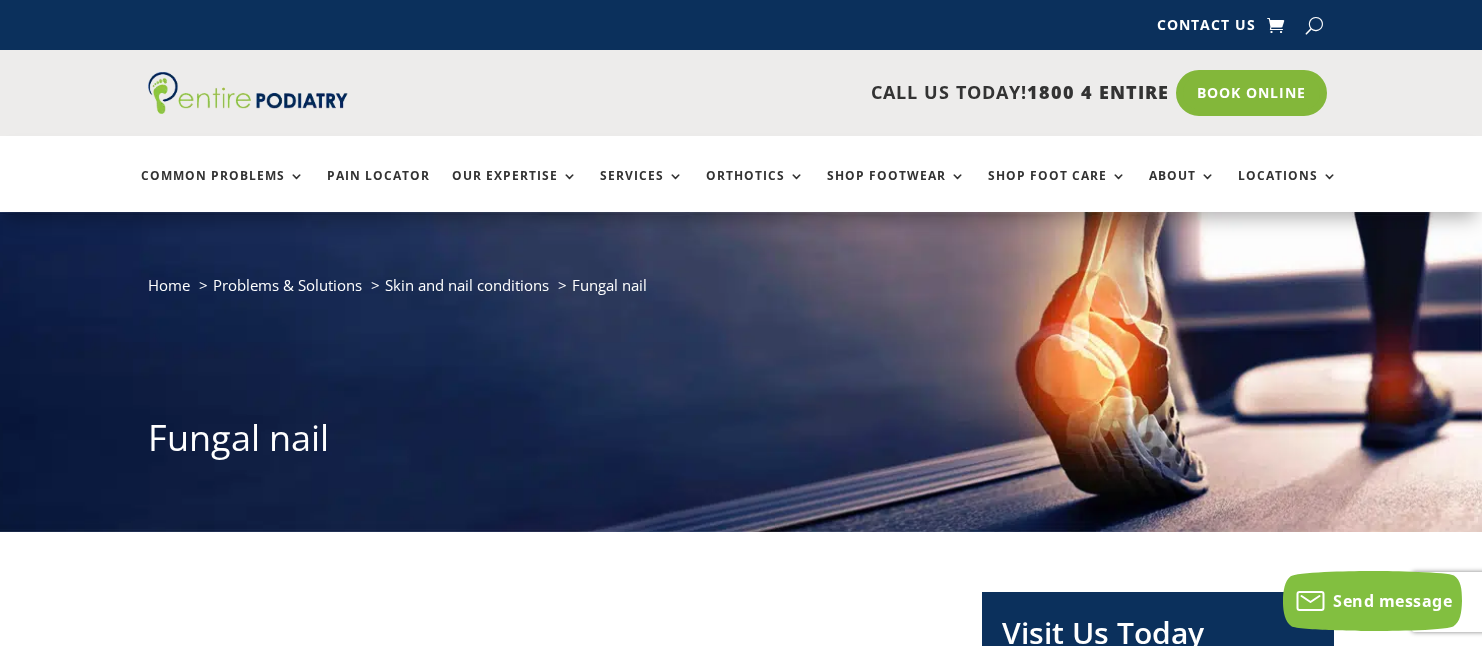 scroll, scrollTop: 0, scrollLeft: 0, axis: both 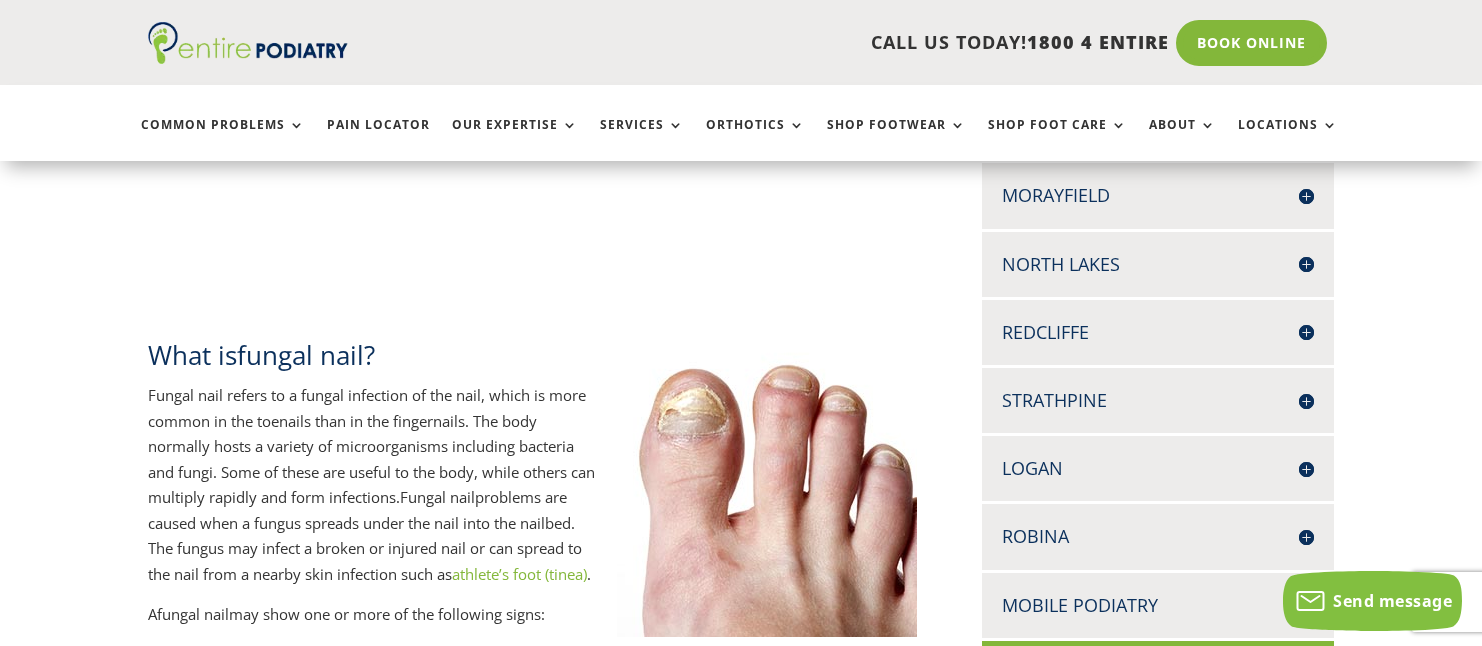click on "Strathpine" at bounding box center (1158, 400) 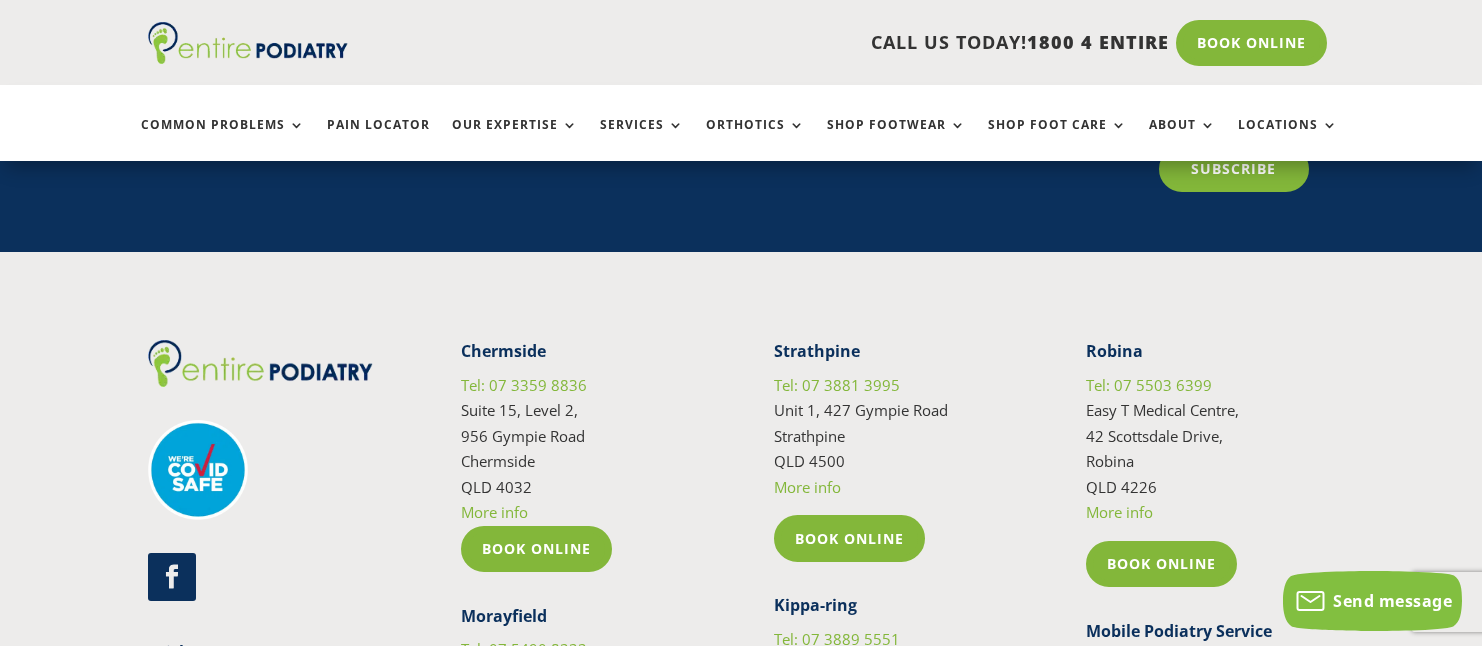 scroll, scrollTop: 4640, scrollLeft: 0, axis: vertical 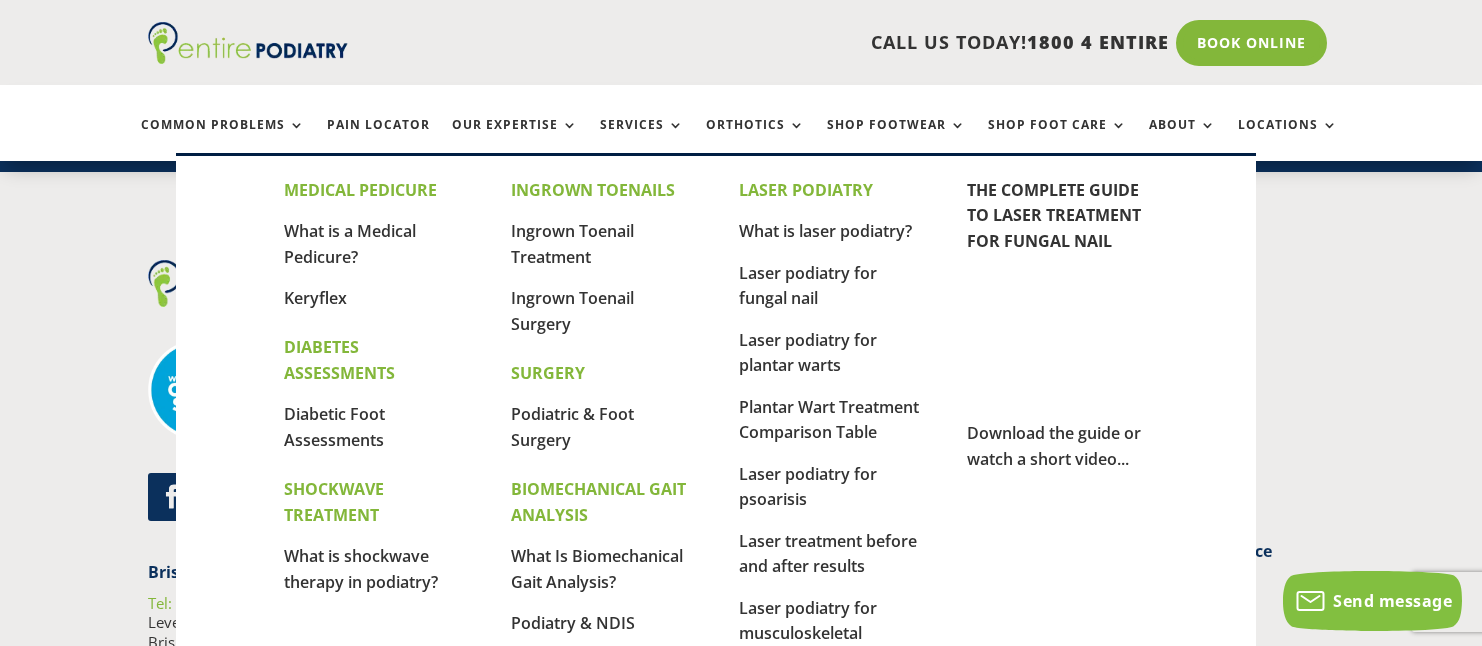click on "Services" at bounding box center [642, 139] 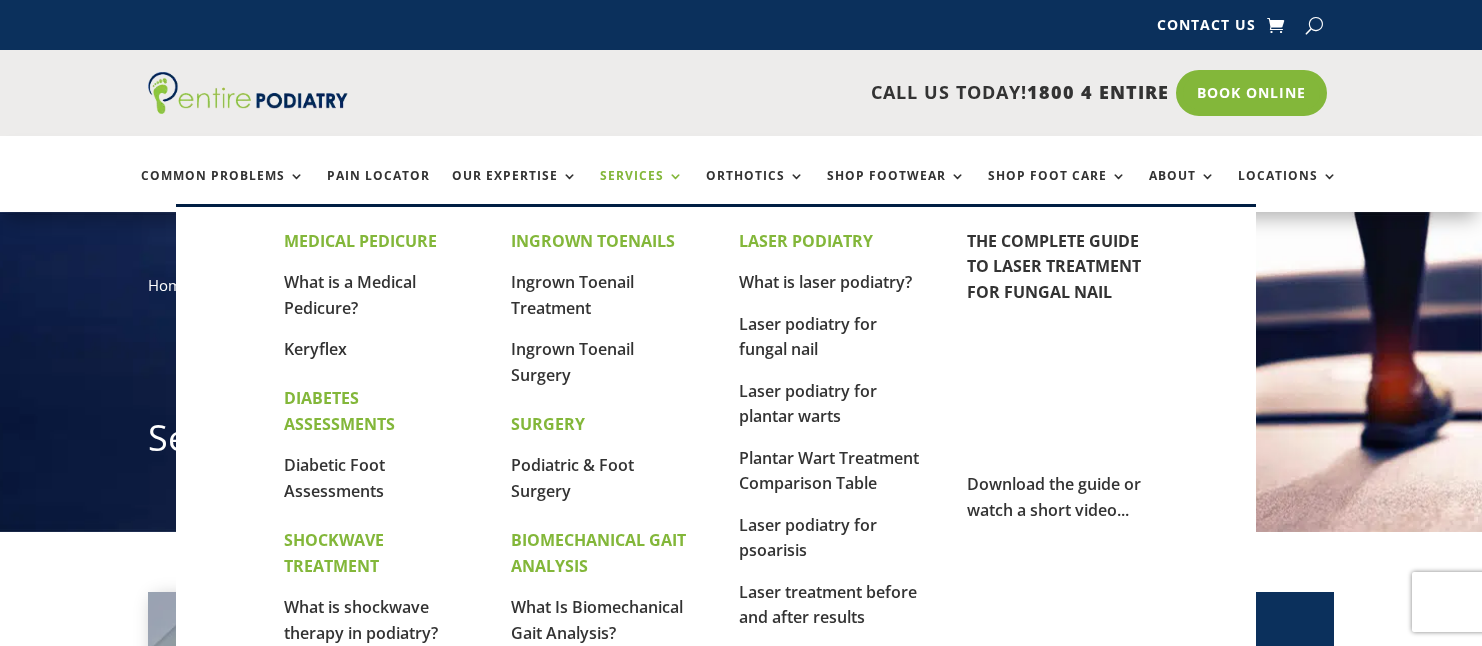 scroll, scrollTop: 0, scrollLeft: 0, axis: both 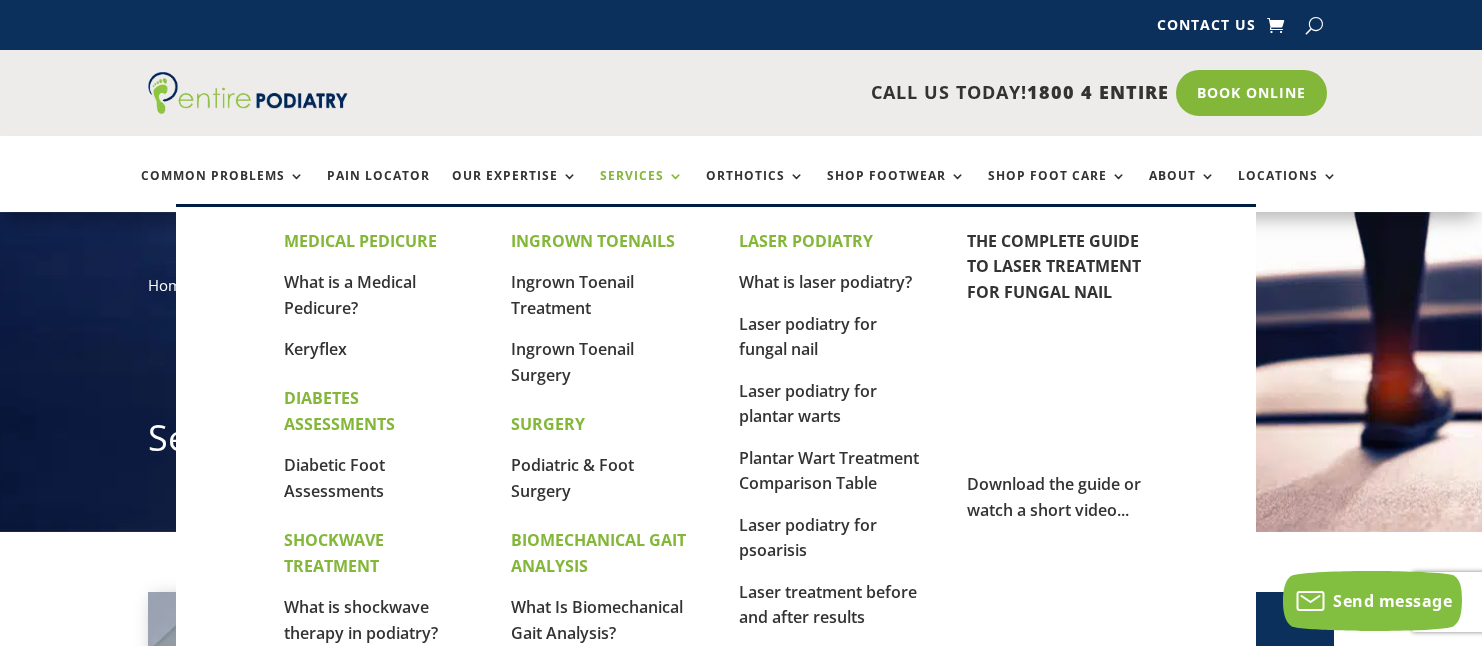 click on "Ingrown Toenail Treatment" at bounding box center [572, 295] 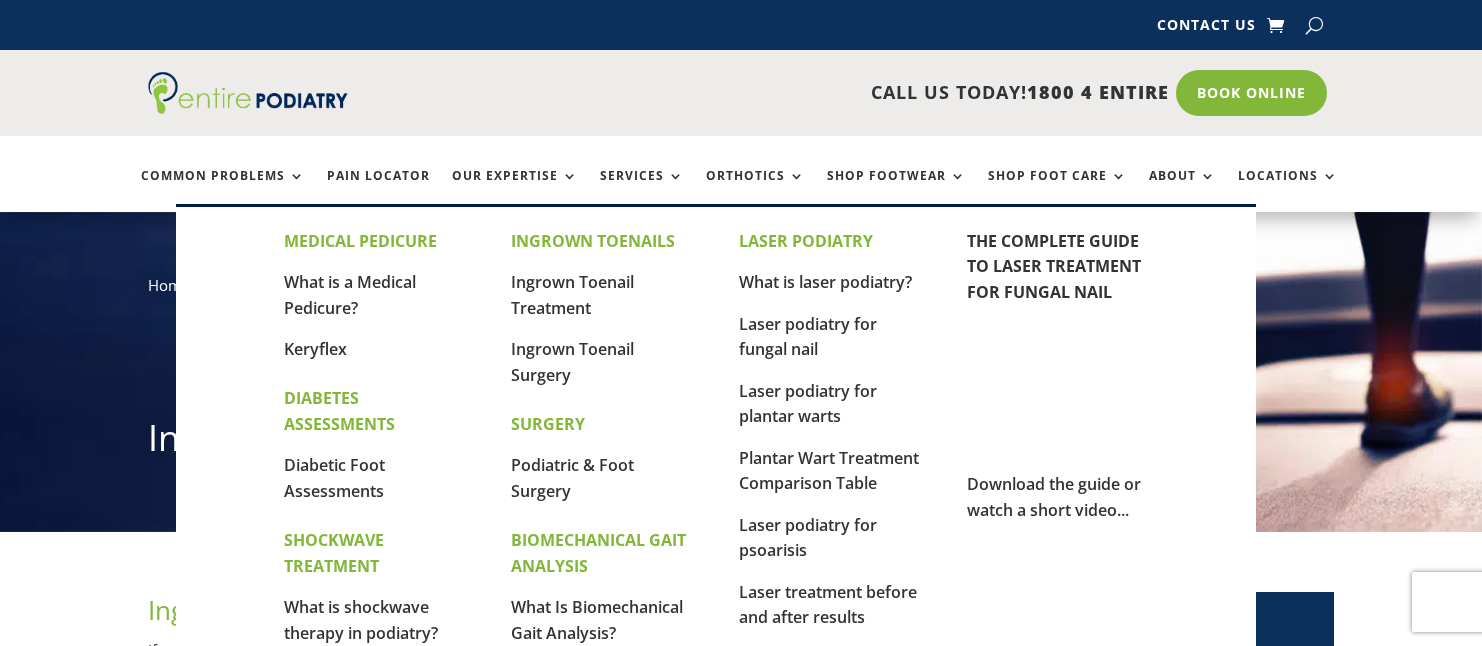 scroll, scrollTop: 0, scrollLeft: 0, axis: both 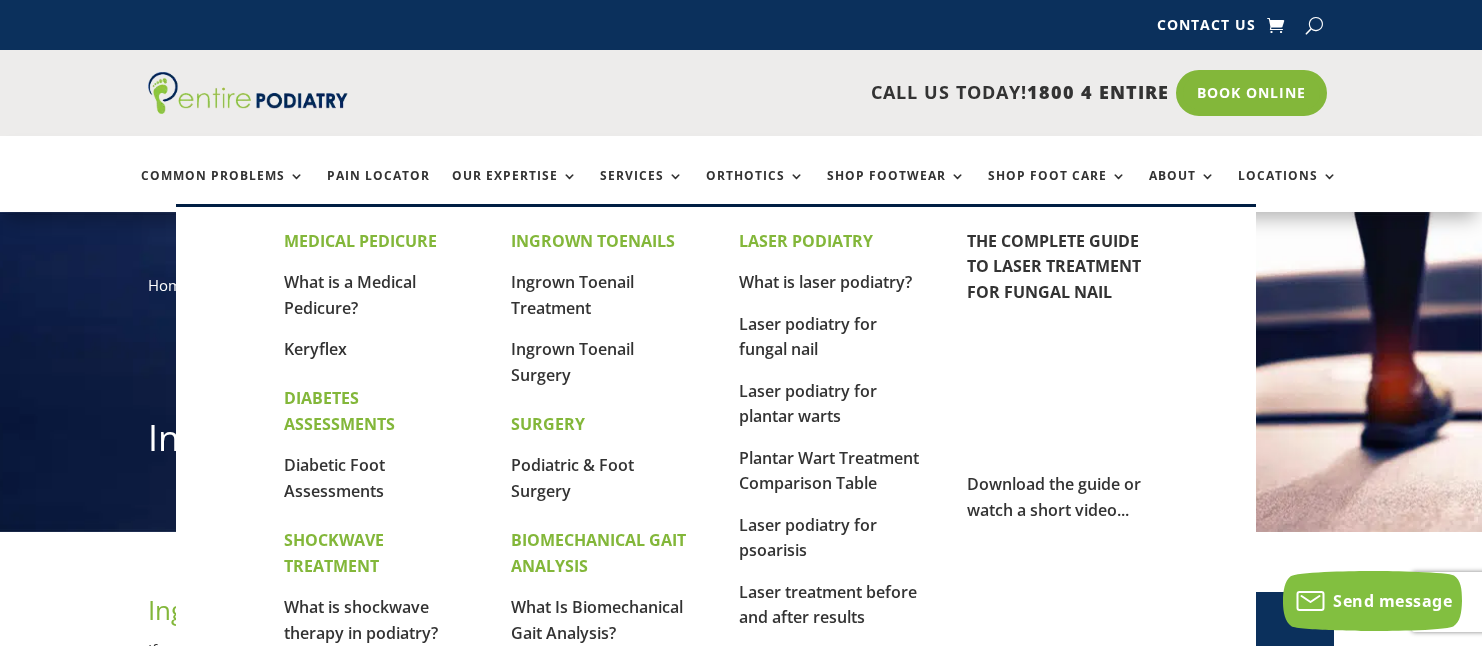 click on "Laser podiatry for fungal nail" at bounding box center (808, 337) 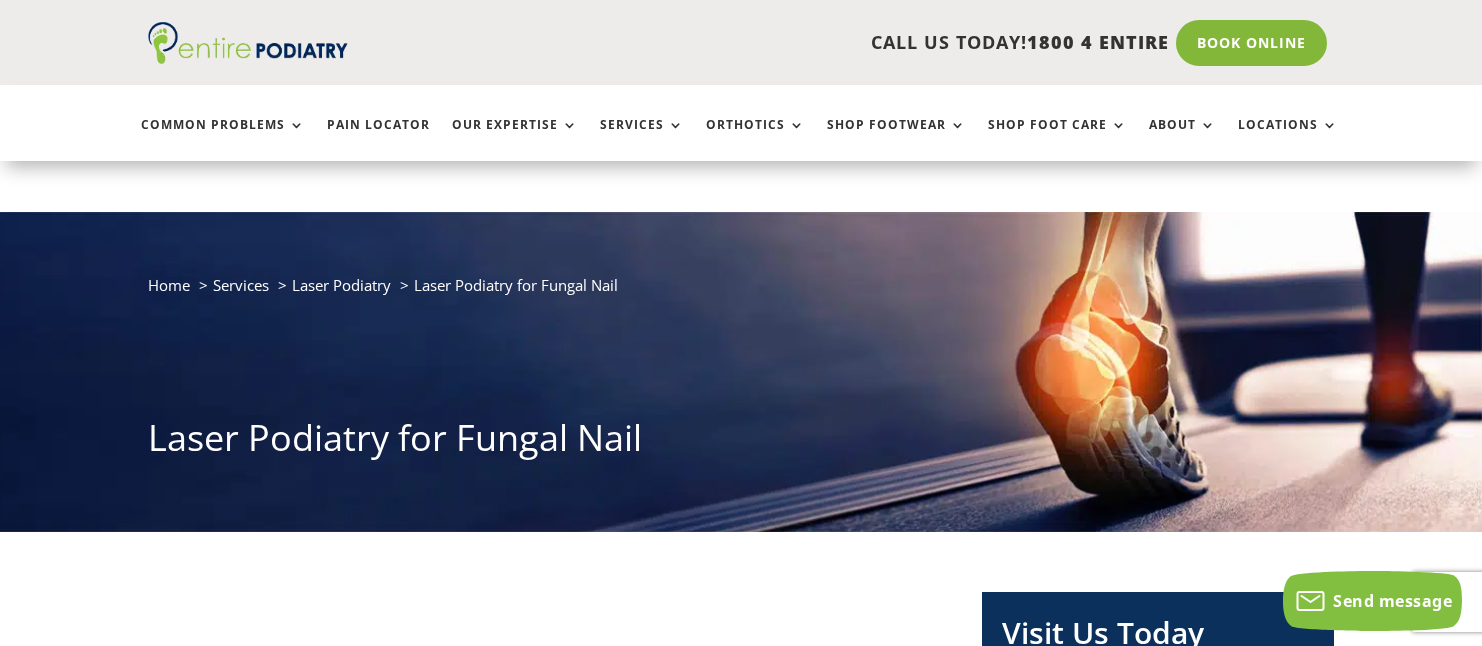 scroll, scrollTop: 707, scrollLeft: 0, axis: vertical 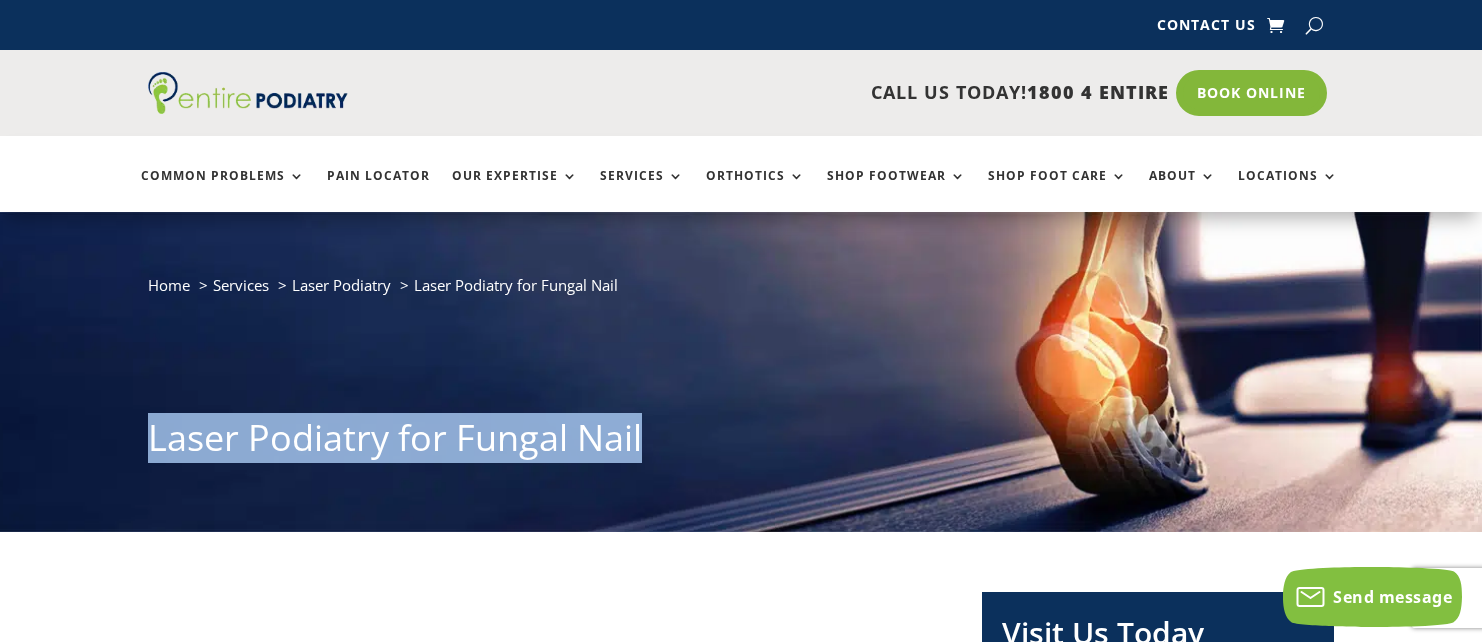 drag, startPoint x: 138, startPoint y: 443, endPoint x: 673, endPoint y: 433, distance: 535.09344 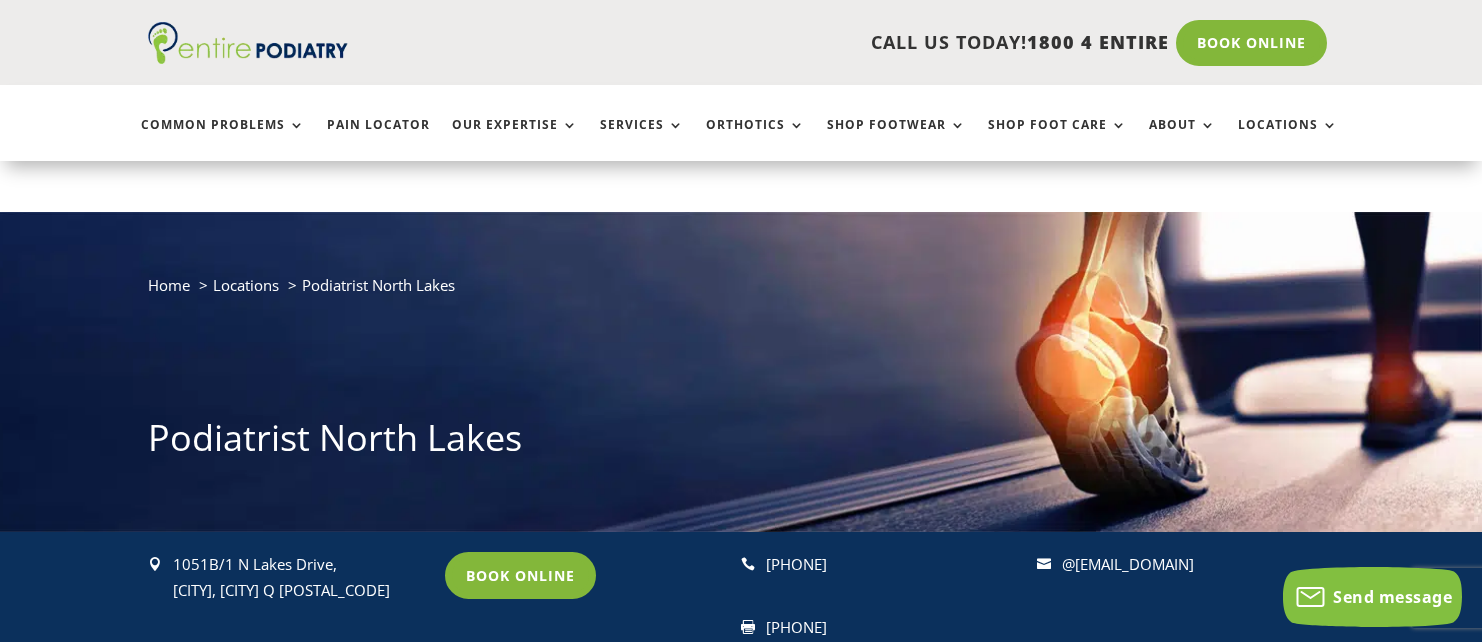 scroll, scrollTop: 240, scrollLeft: 0, axis: vertical 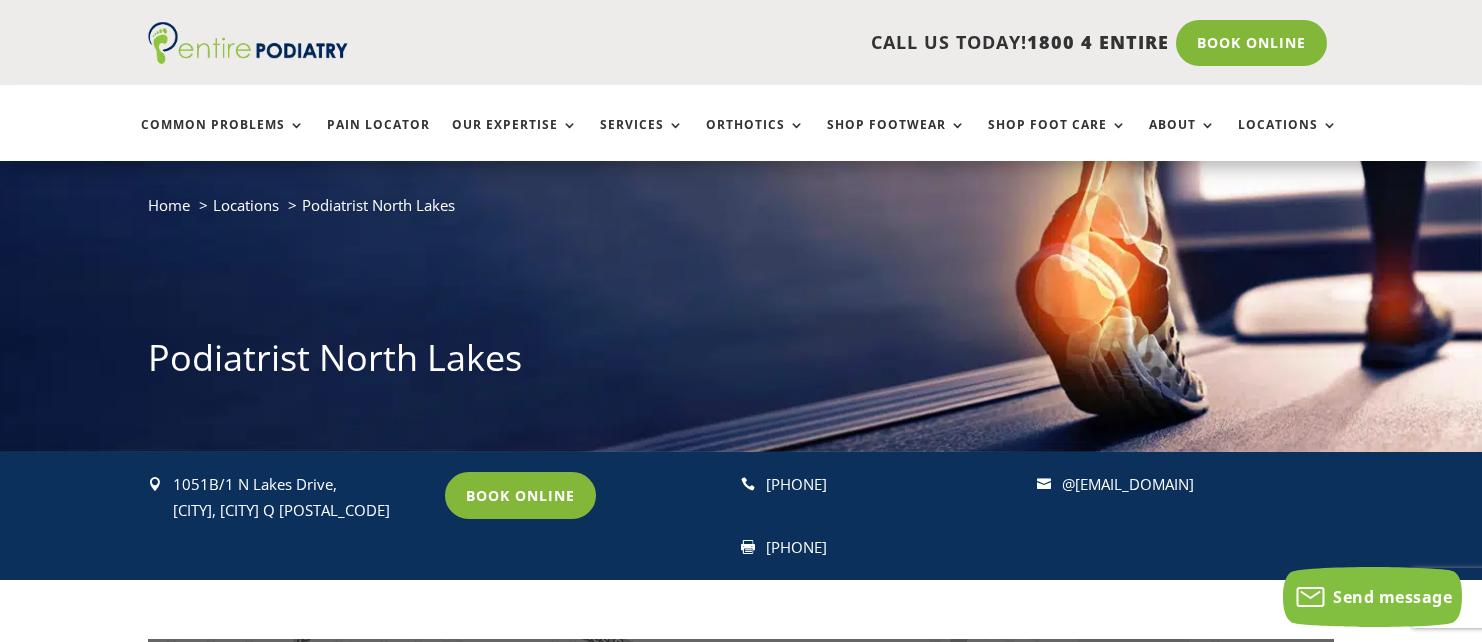 click on "Book Online" at bounding box center (520, 495) 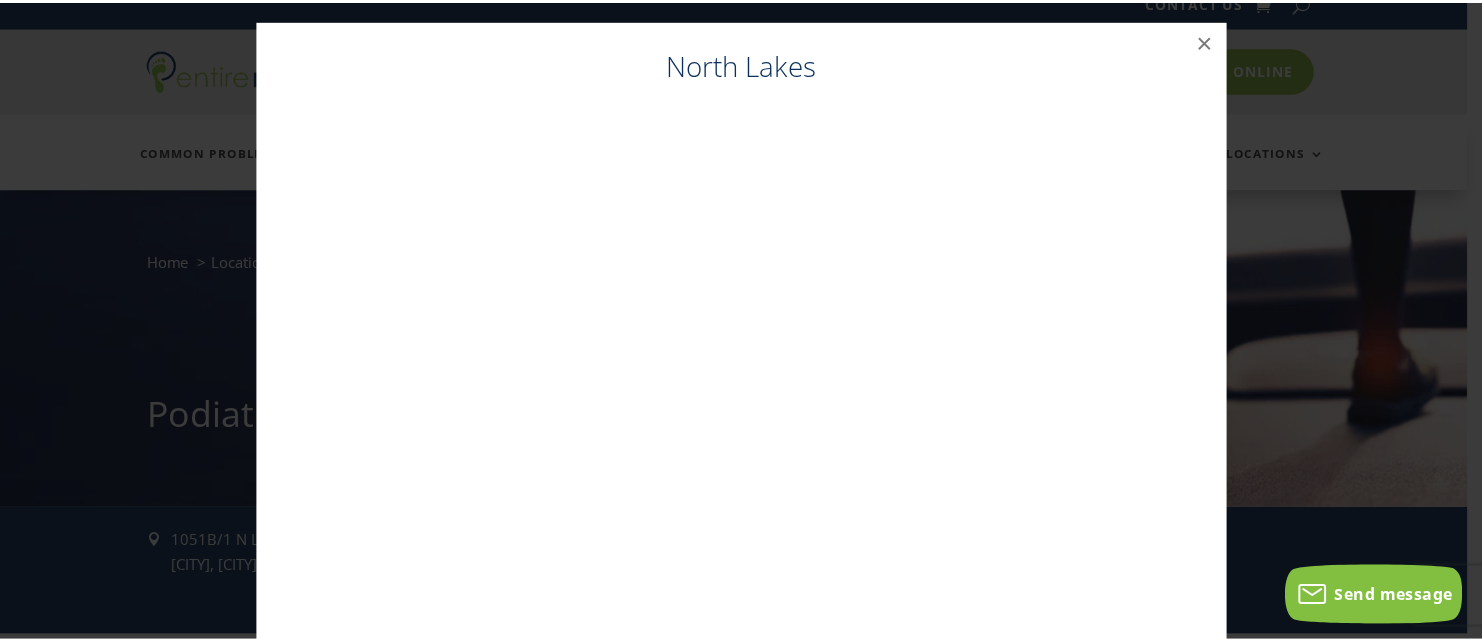 scroll, scrollTop: 14, scrollLeft: 0, axis: vertical 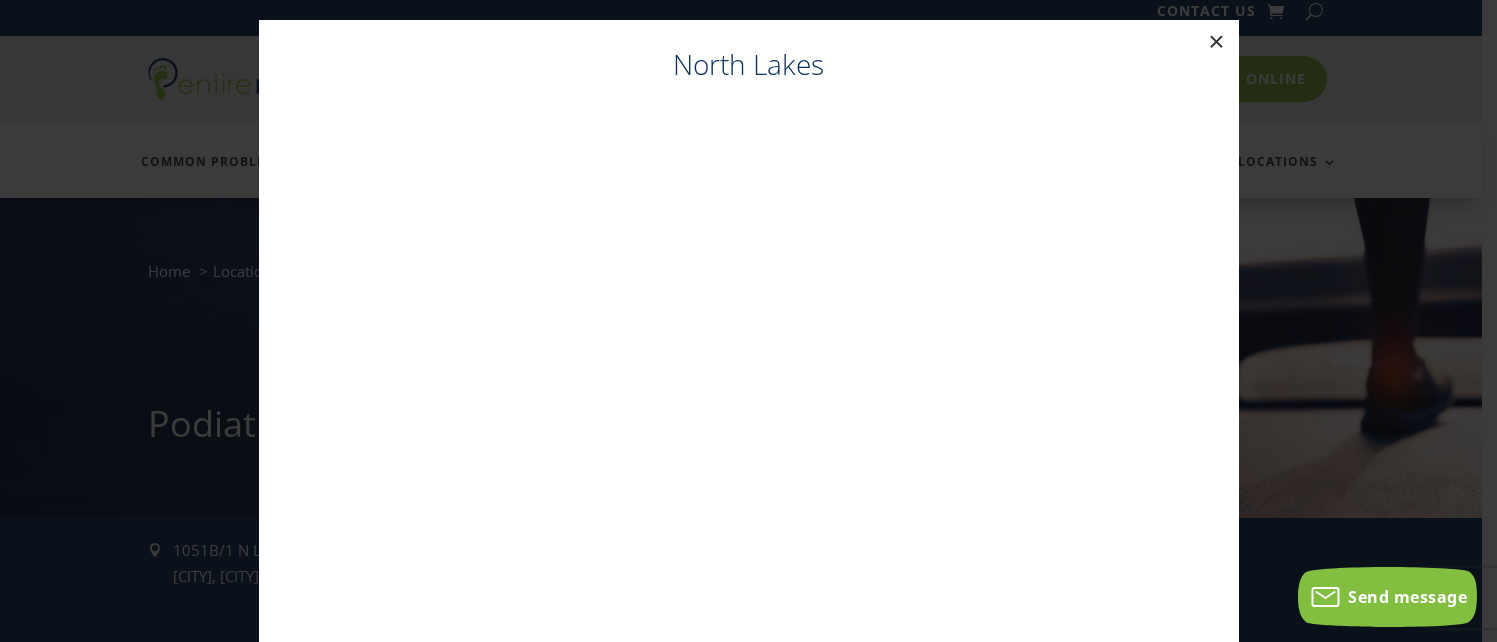 click on "×" at bounding box center [1217, 42] 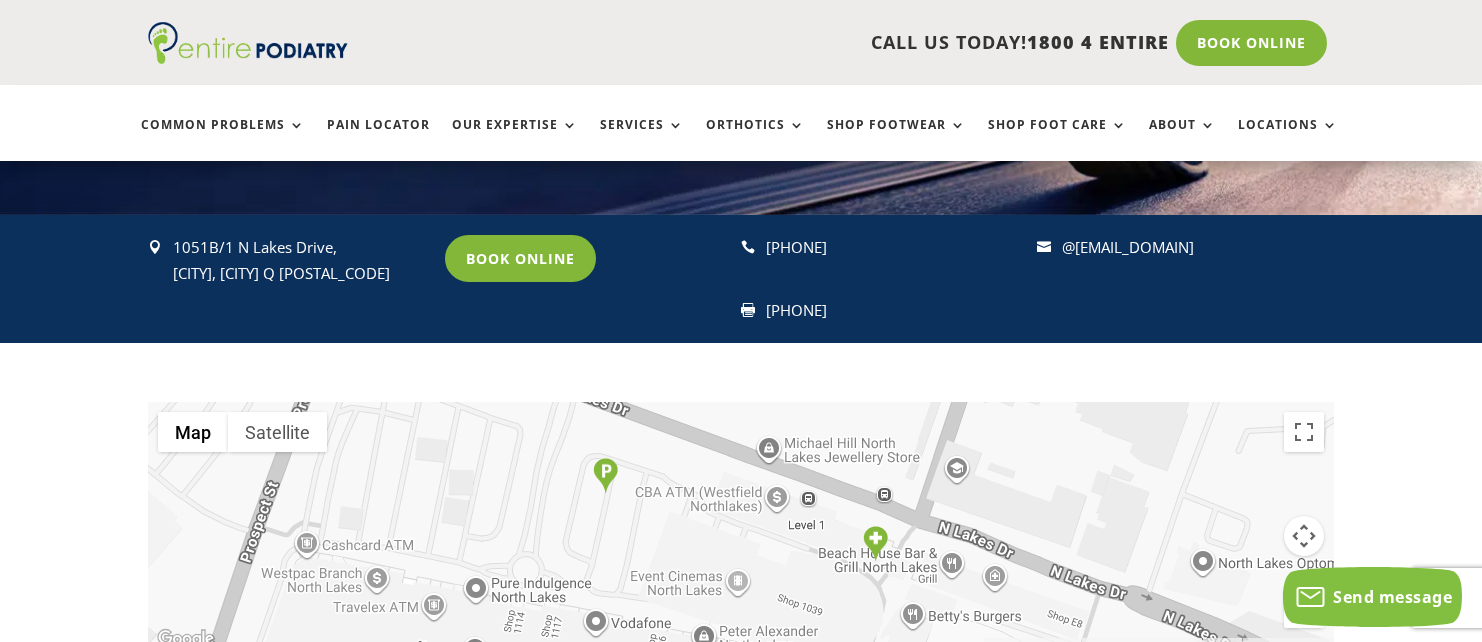 scroll, scrollTop: 334, scrollLeft: 0, axis: vertical 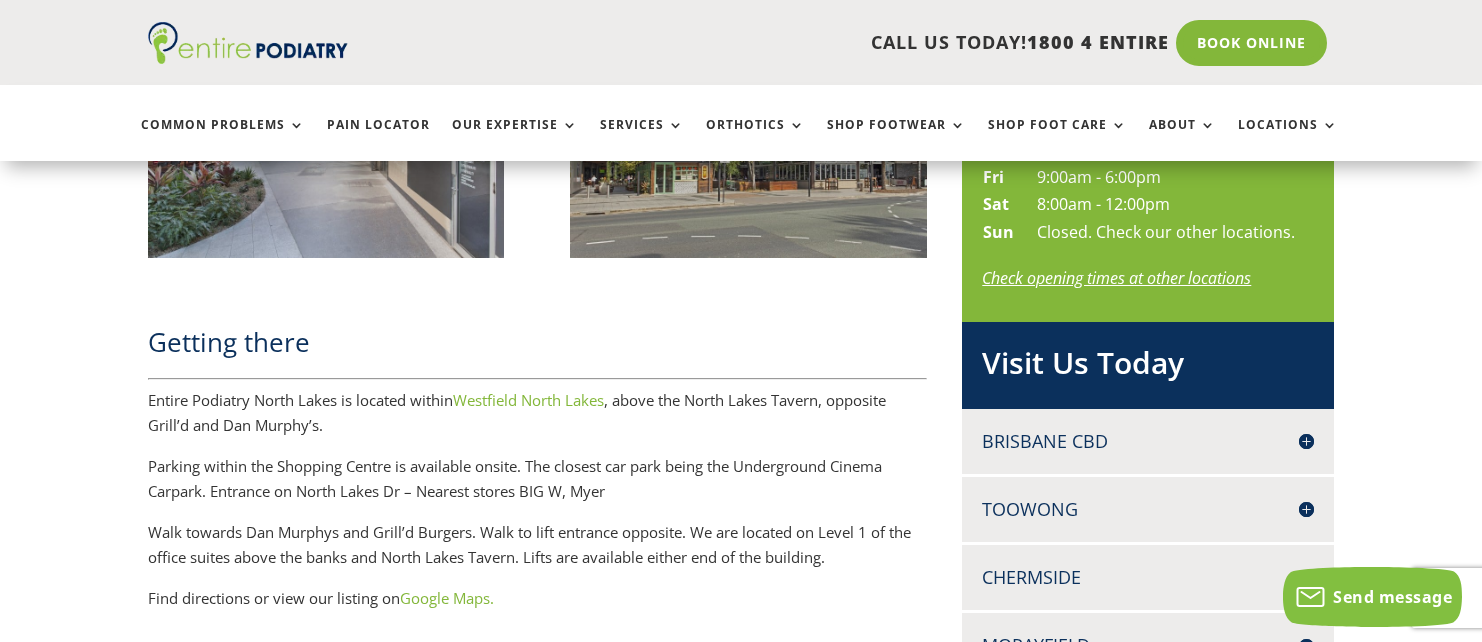 click on "Book Online" at bounding box center [1251, 43] 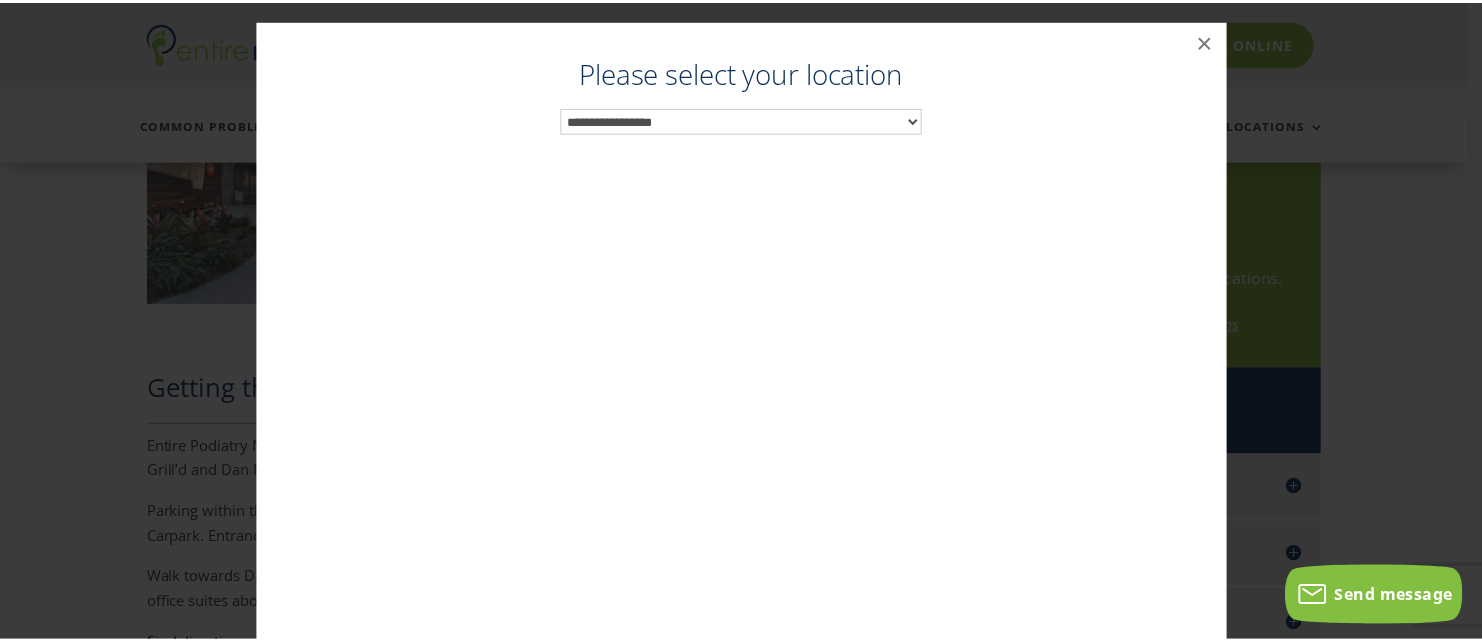 scroll, scrollTop: 1078, scrollLeft: 0, axis: vertical 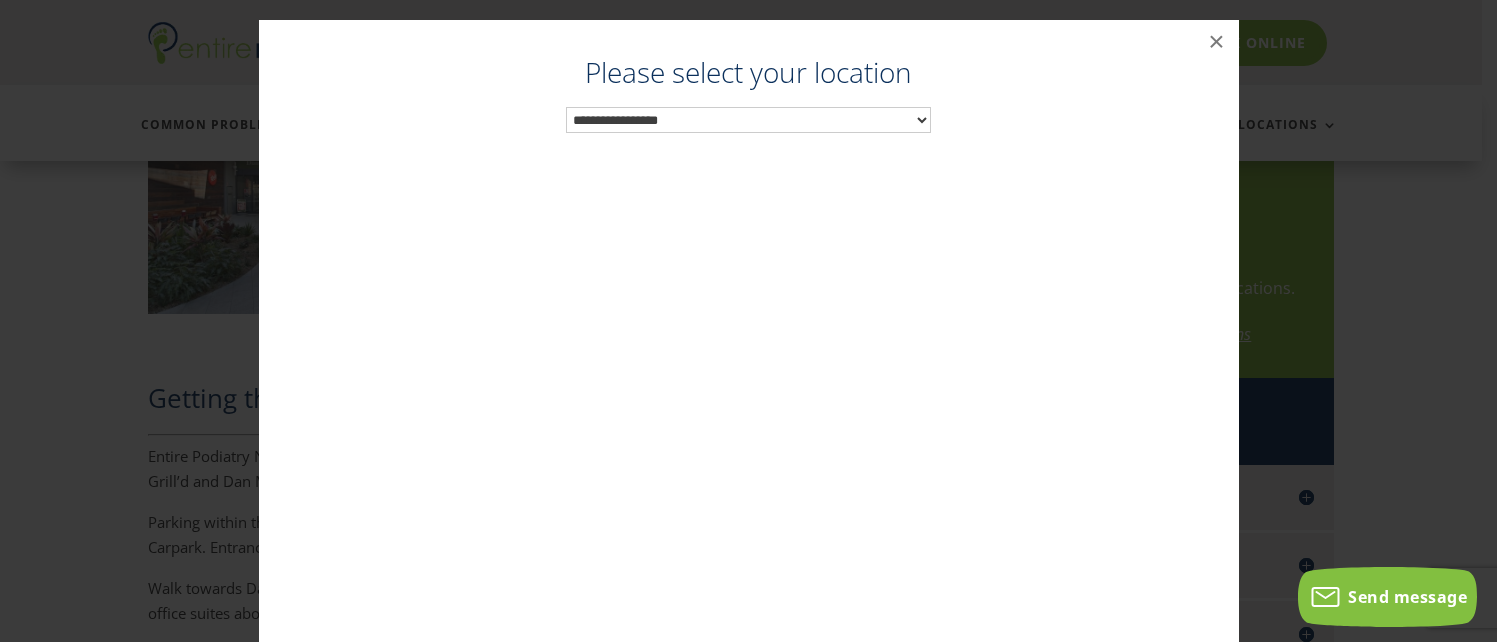 click on "**********" at bounding box center (748, 120) 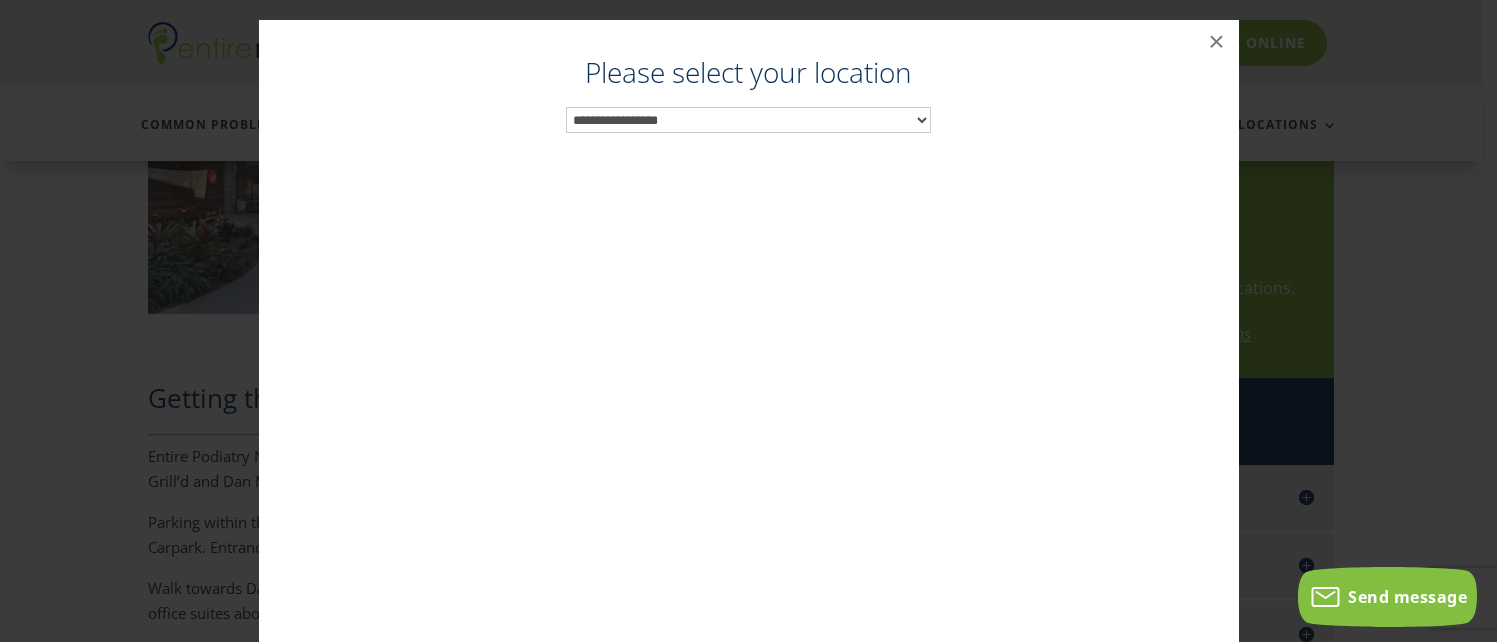 drag, startPoint x: 1391, startPoint y: 263, endPoint x: 1355, endPoint y: 274, distance: 37.64306 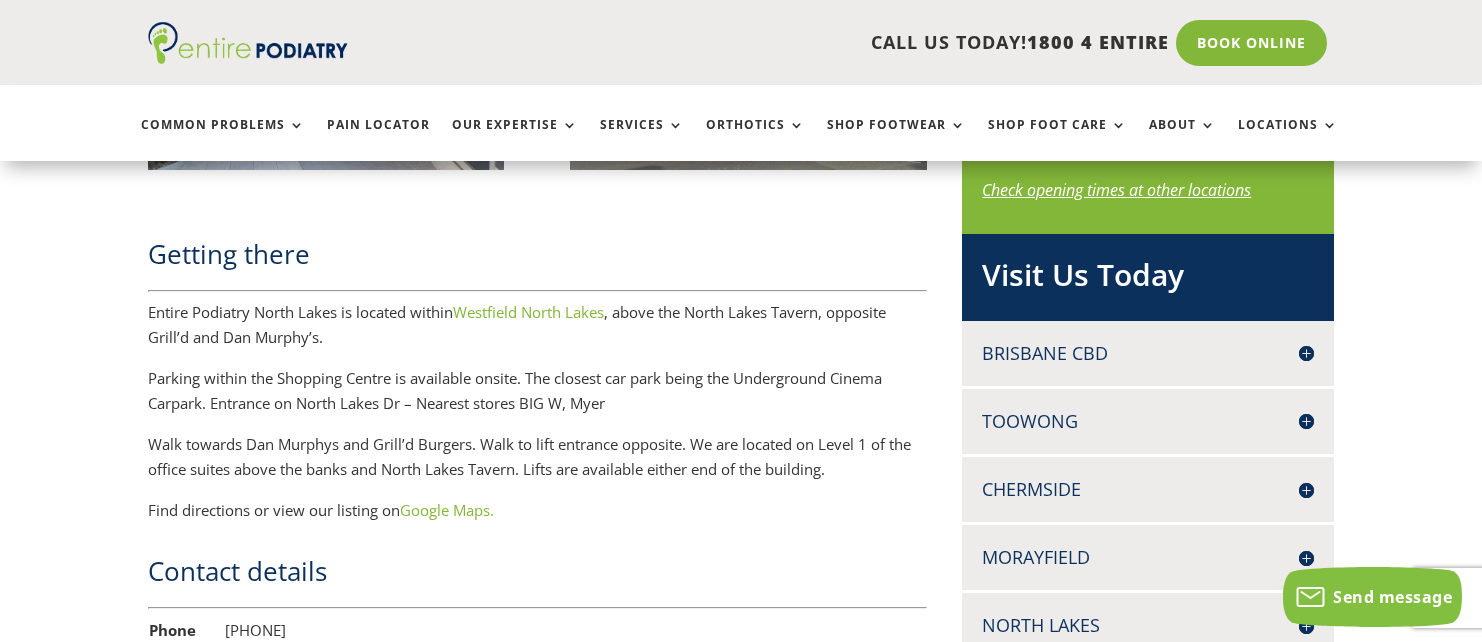 scroll, scrollTop: 1238, scrollLeft: 0, axis: vertical 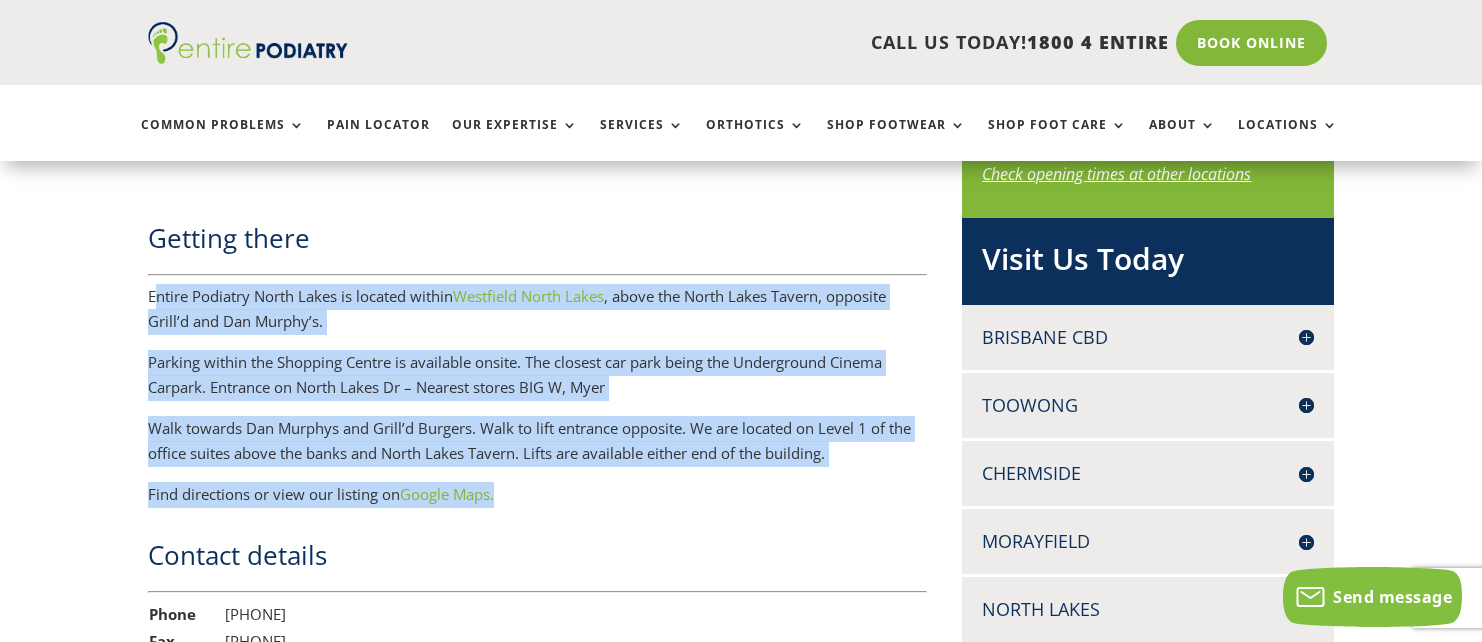 drag, startPoint x: 160, startPoint y: 295, endPoint x: 652, endPoint y: 497, distance: 531.8534 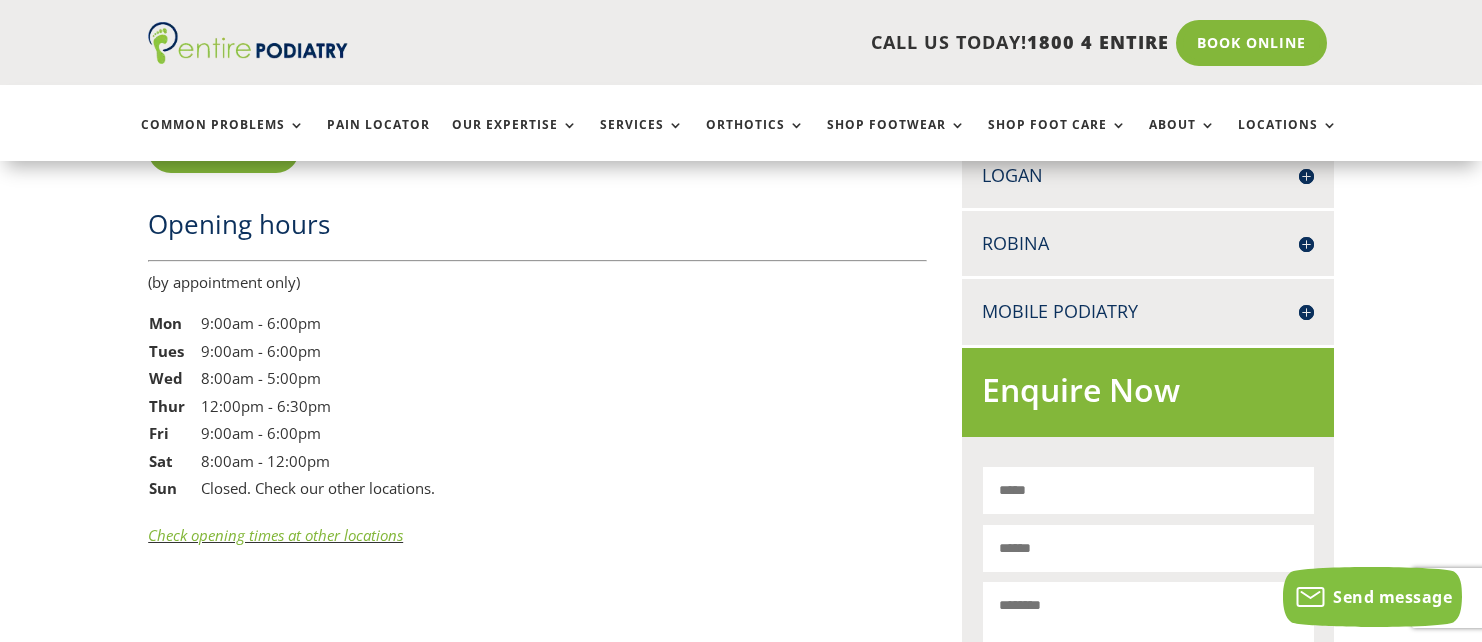 scroll, scrollTop: 1878, scrollLeft: 0, axis: vertical 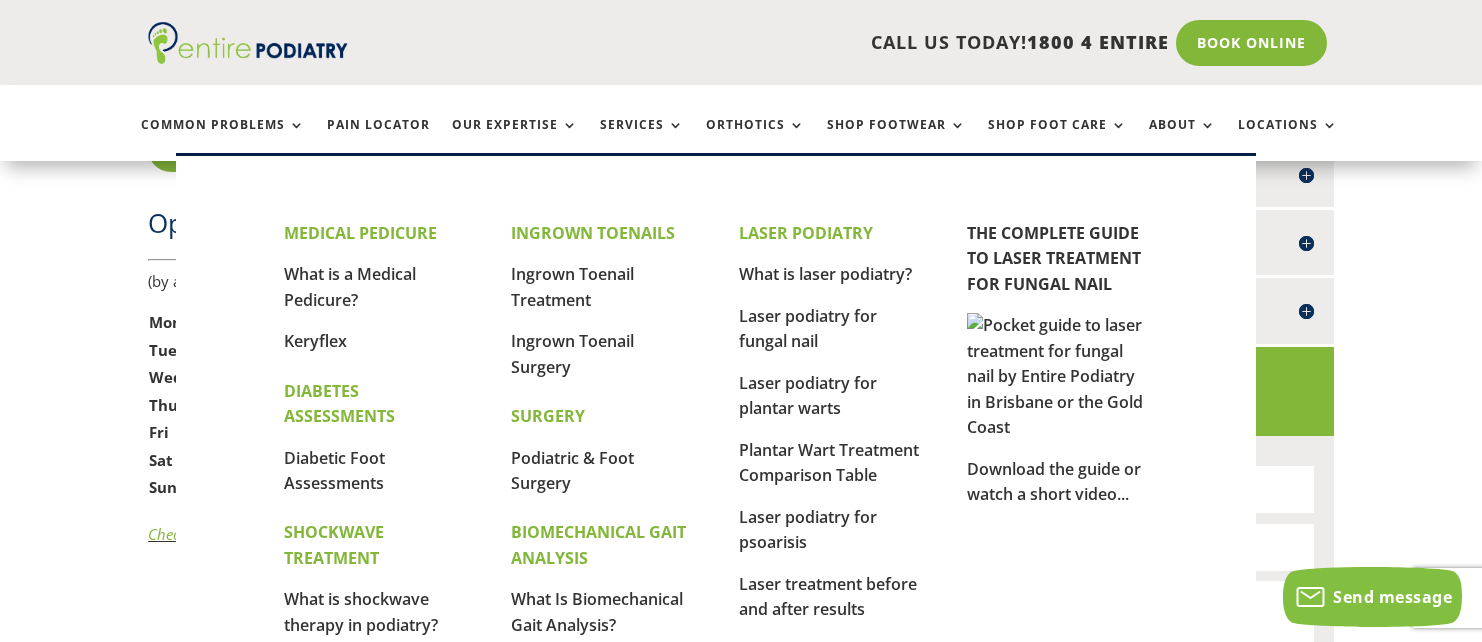 click on "Laser podiatry for fungal nail" at bounding box center [808, 329] 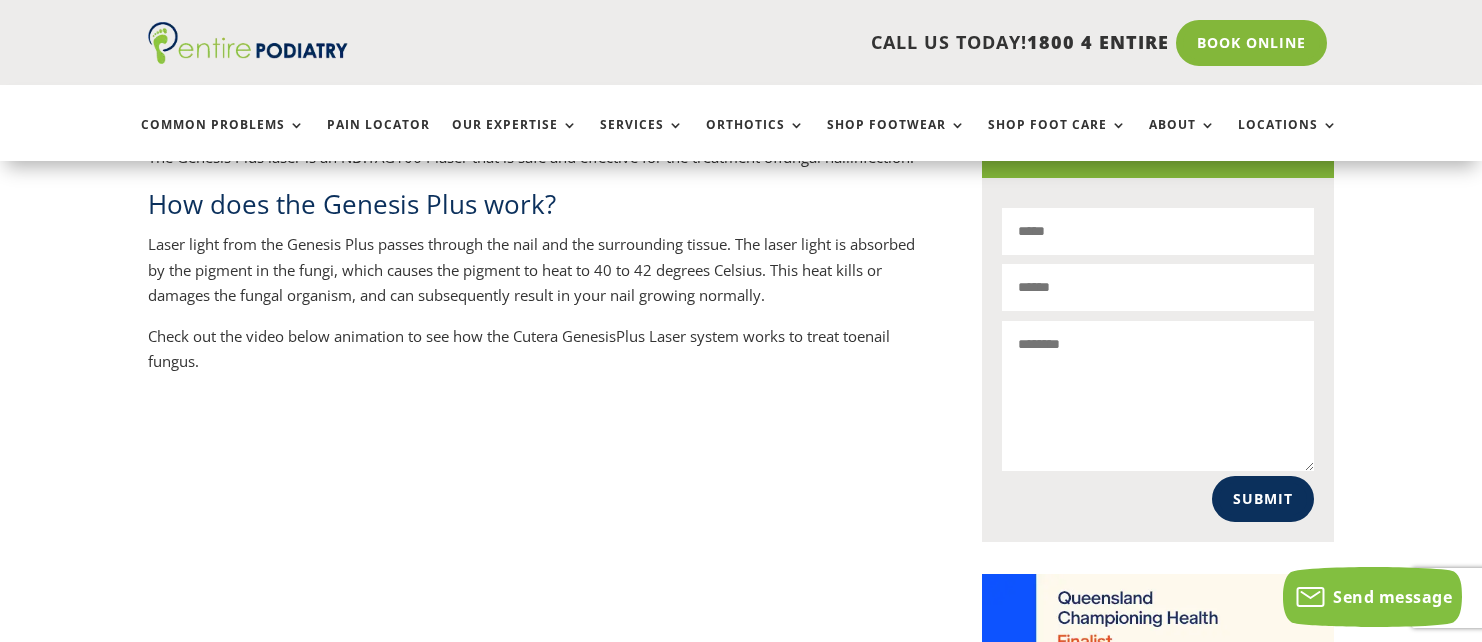 scroll, scrollTop: 1273, scrollLeft: 0, axis: vertical 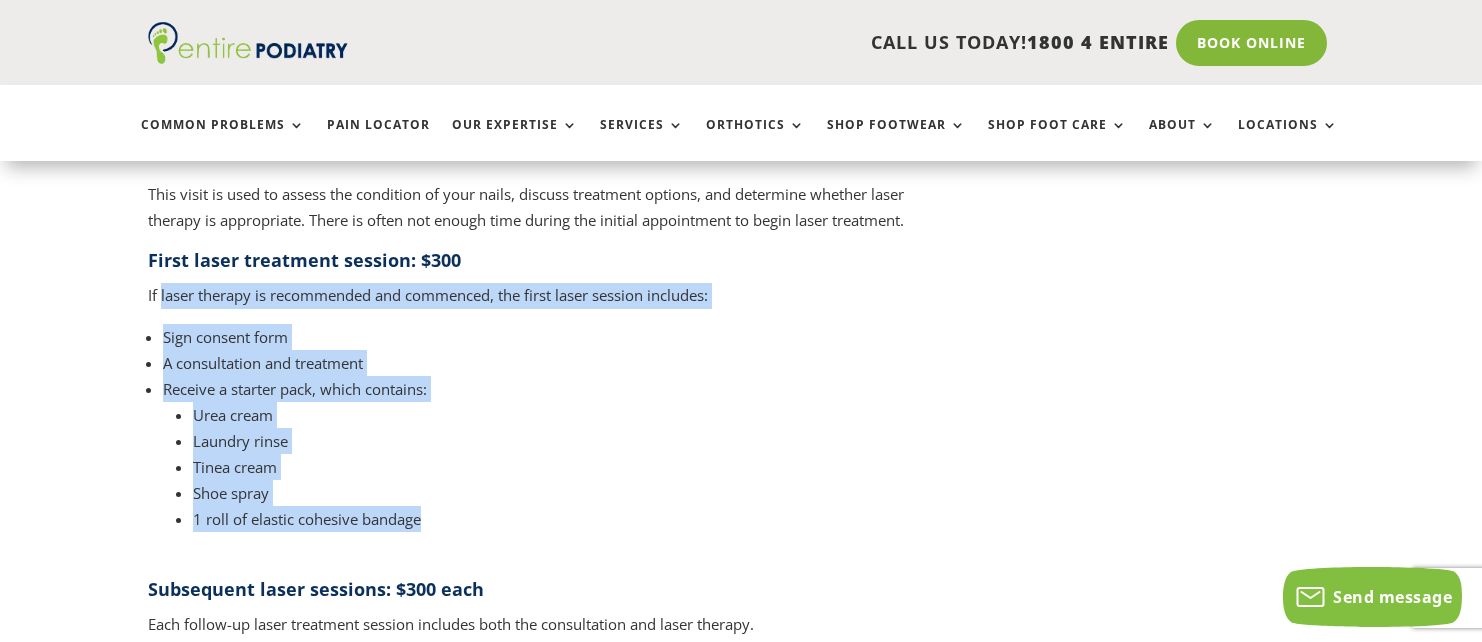 drag, startPoint x: 160, startPoint y: 320, endPoint x: 720, endPoint y: 560, distance: 609.26184 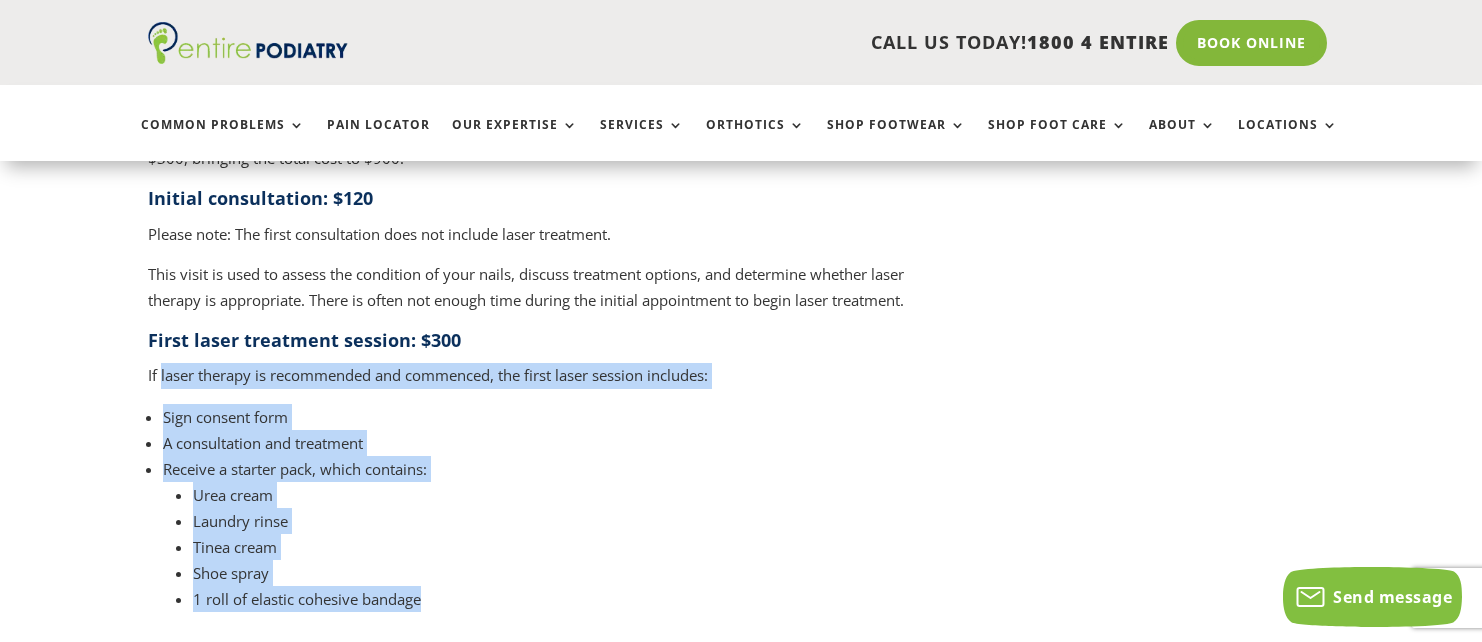 scroll, scrollTop: 2171, scrollLeft: 0, axis: vertical 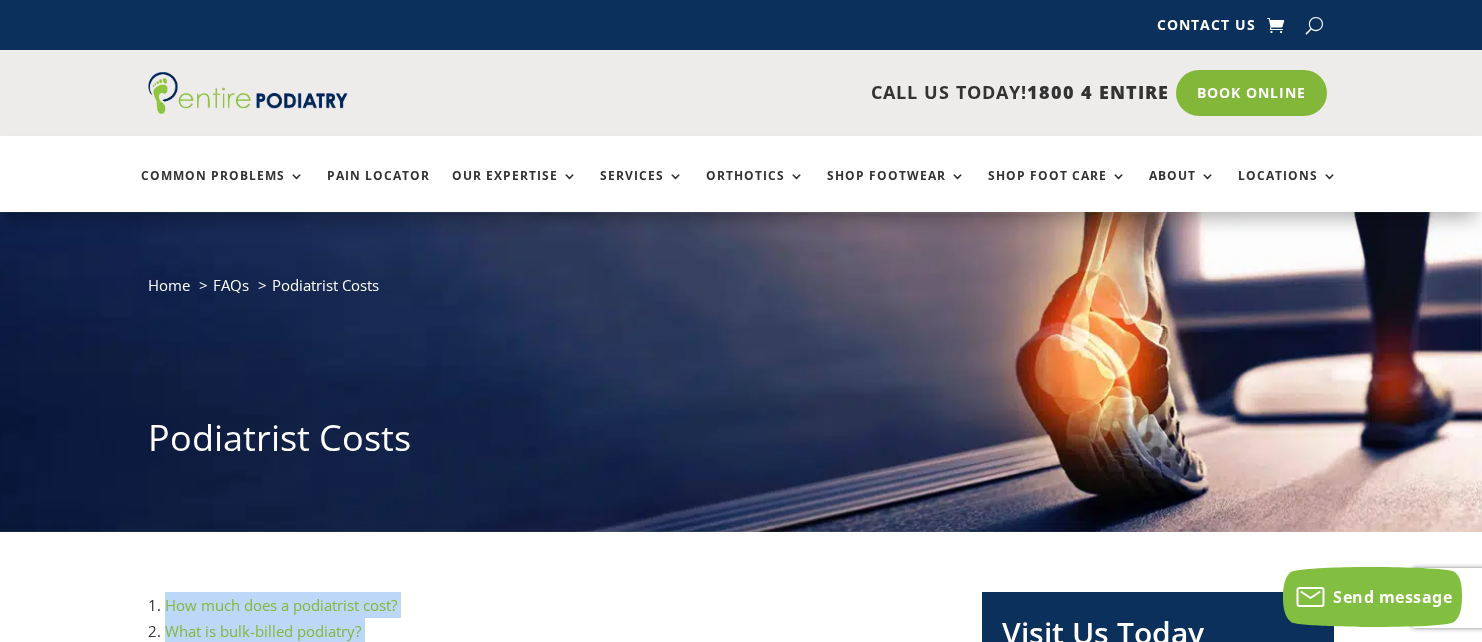 drag, startPoint x: 307, startPoint y: 400, endPoint x: 546, endPoint y: 408, distance: 239.13385 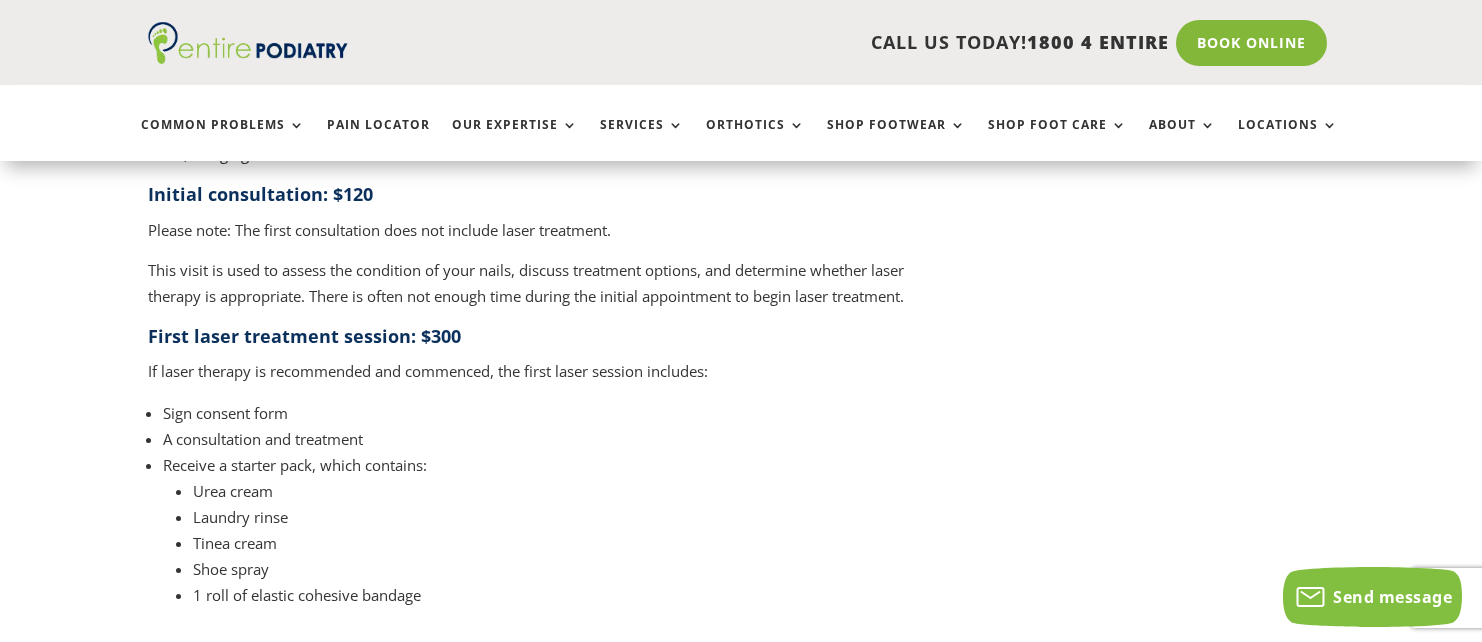 click on "If laser therapy is recommended and commenced, the first laser session includes:" at bounding box center (532, 379) 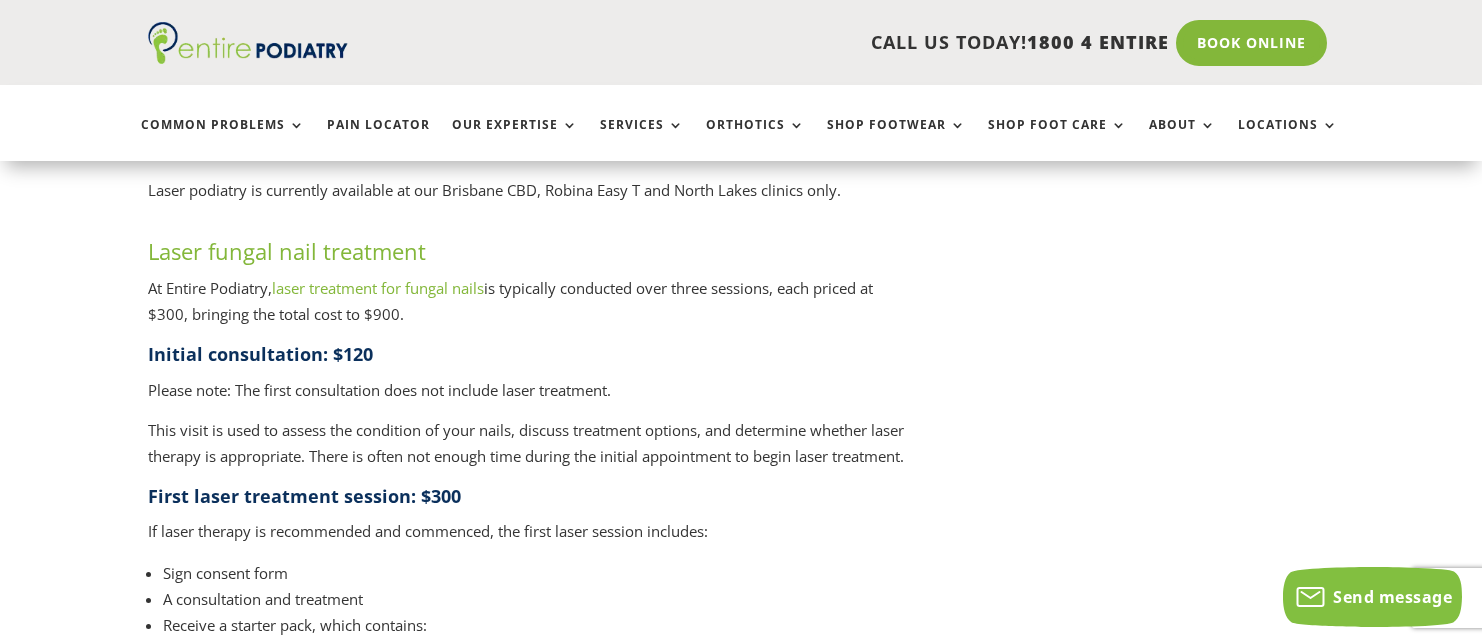scroll, scrollTop: 2015, scrollLeft: 0, axis: vertical 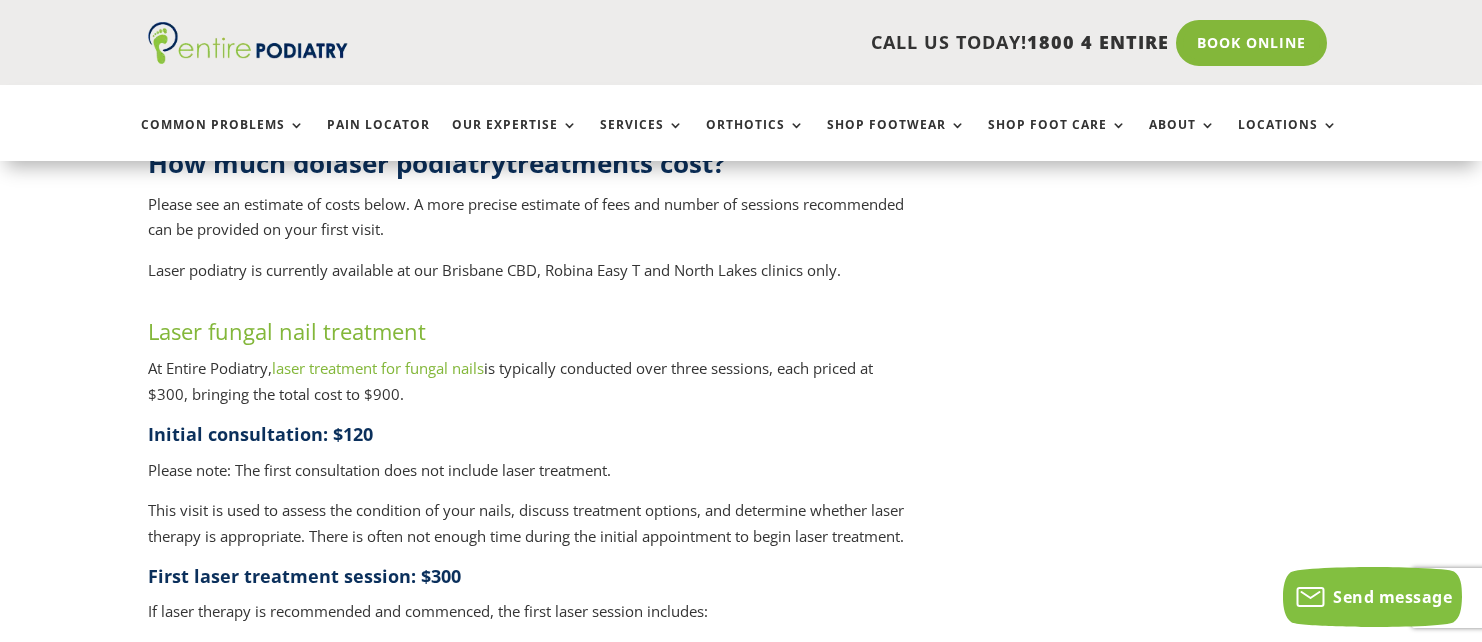 drag, startPoint x: 141, startPoint y: 365, endPoint x: 516, endPoint y: 406, distance: 377.23468 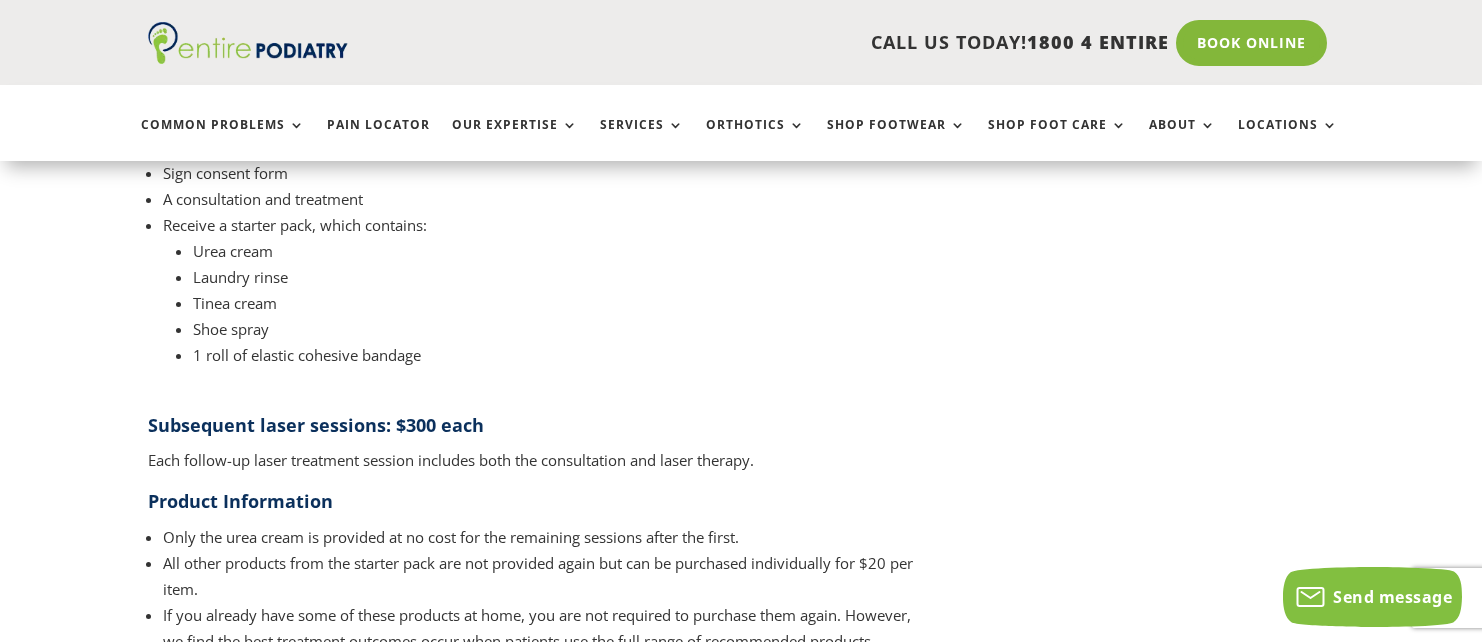 scroll, scrollTop: 2575, scrollLeft: 0, axis: vertical 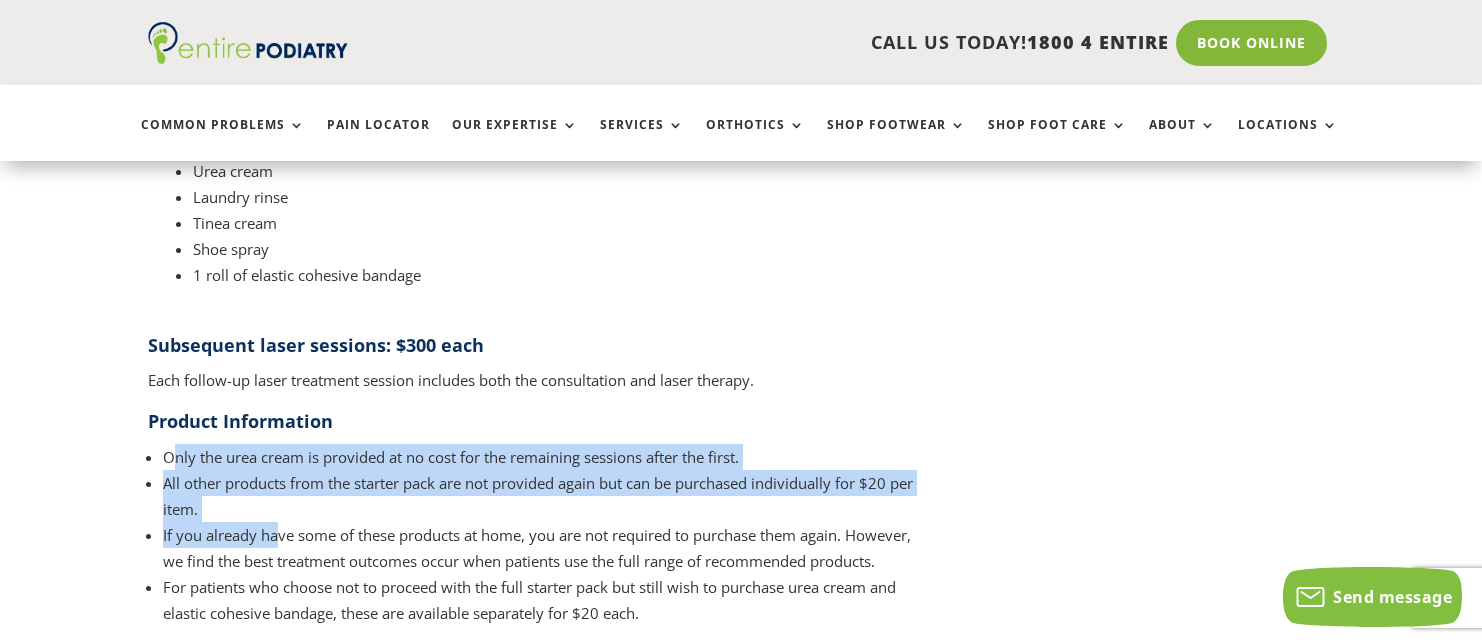 drag, startPoint x: 275, startPoint y: 551, endPoint x: 298, endPoint y: 506, distance: 50.537113 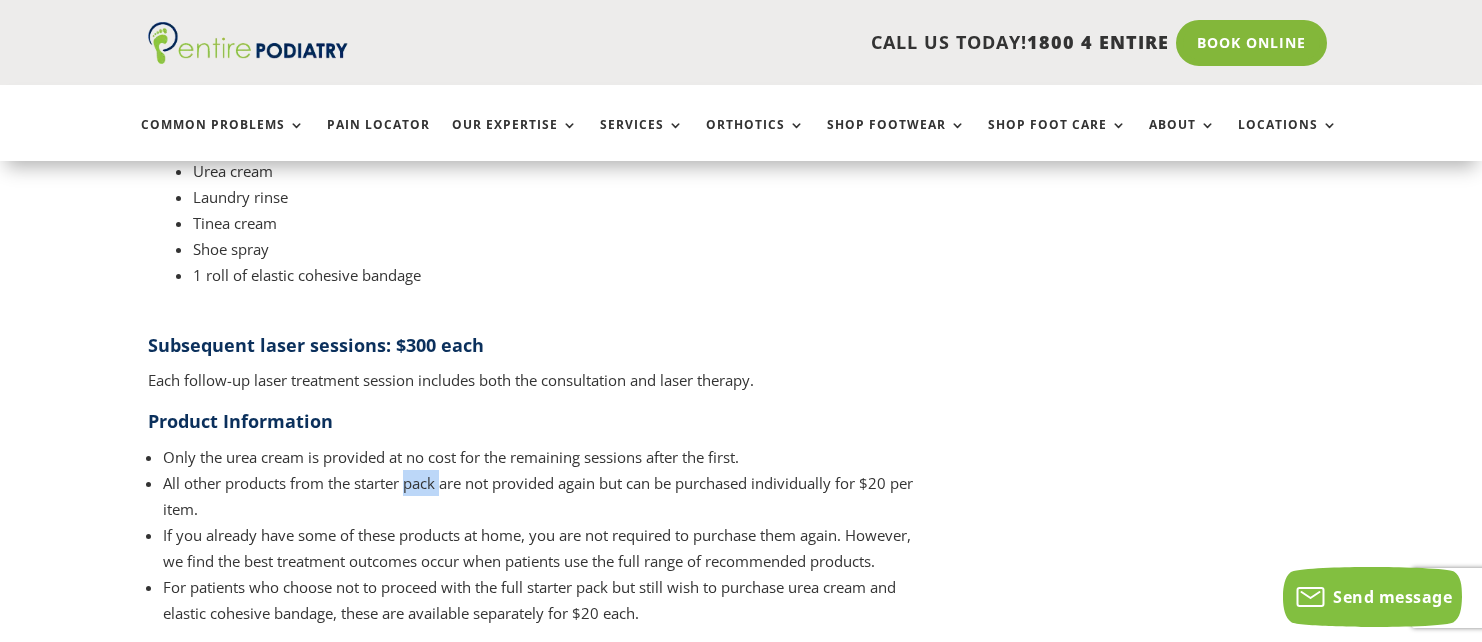 click on "All other products from the starter pack are not provided again but can be purchased individually for $20 per item." at bounding box center [540, 496] 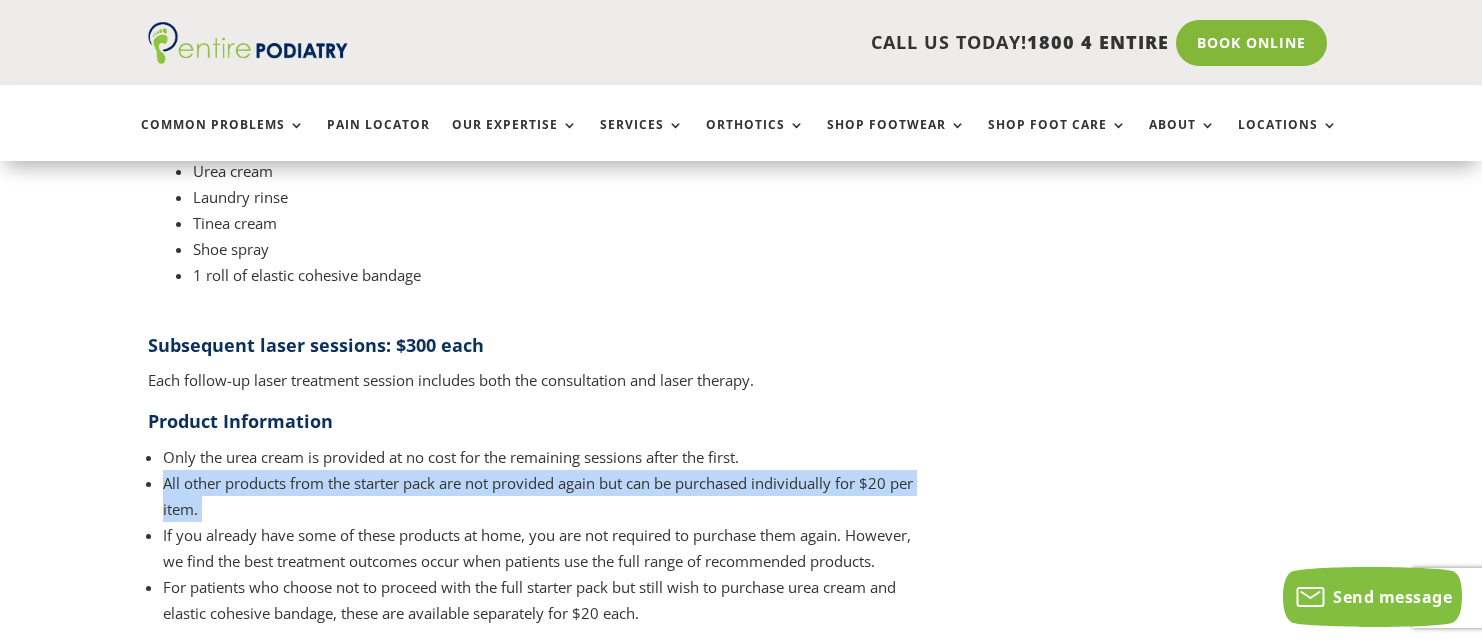 click on "All other products from the starter pack are not provided again but can be purchased individually for $20 per item." at bounding box center (540, 496) 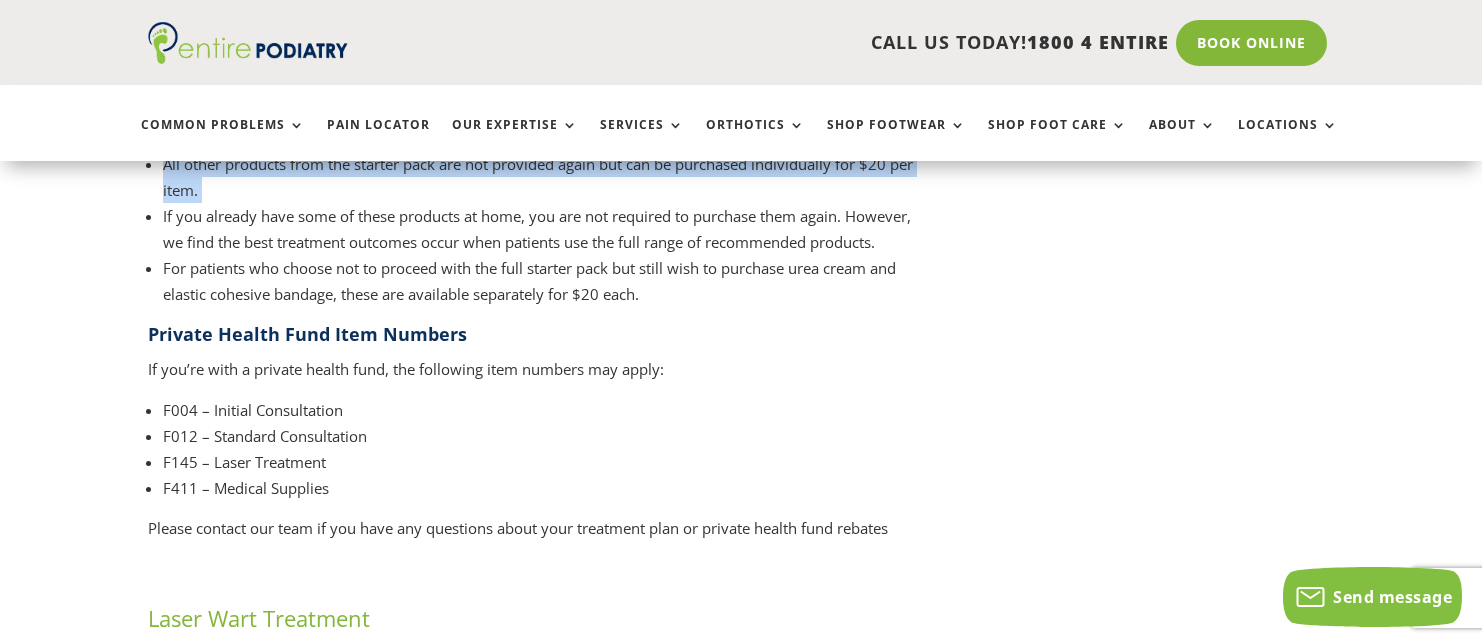 scroll, scrollTop: 2895, scrollLeft: 0, axis: vertical 